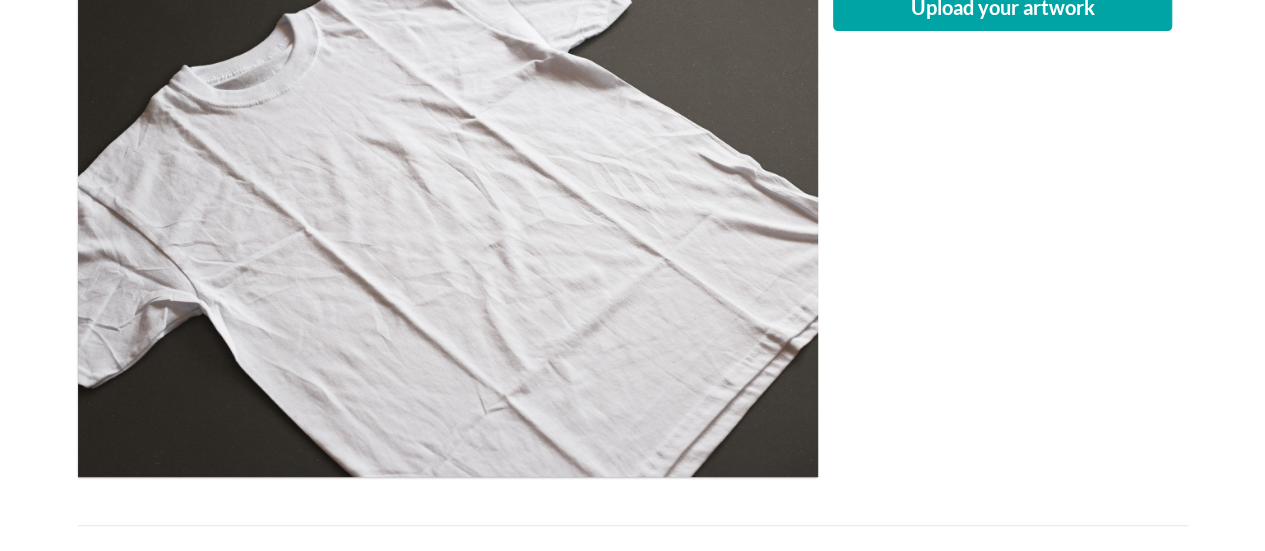 scroll, scrollTop: 0, scrollLeft: 0, axis: both 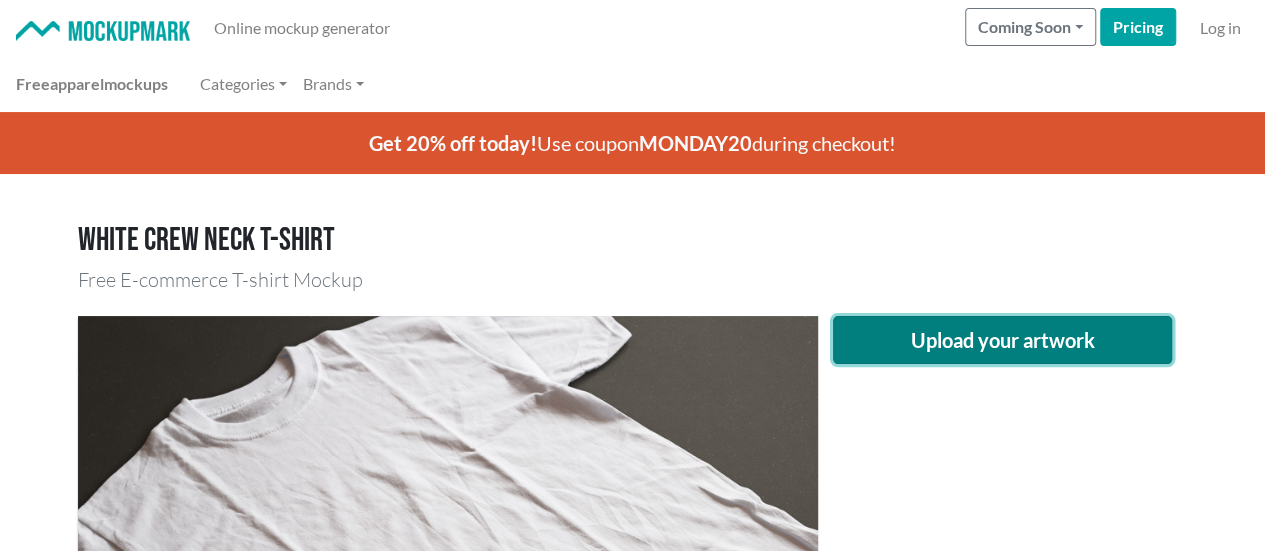 click on "Upload your artwork" at bounding box center [1003, 340] 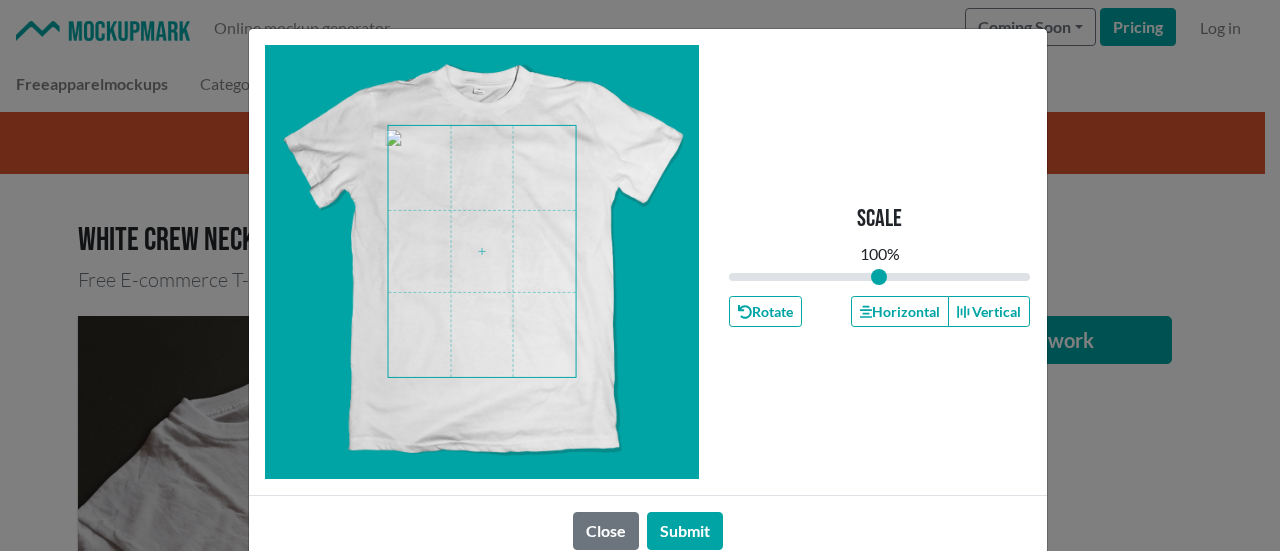 click at bounding box center [482, 251] 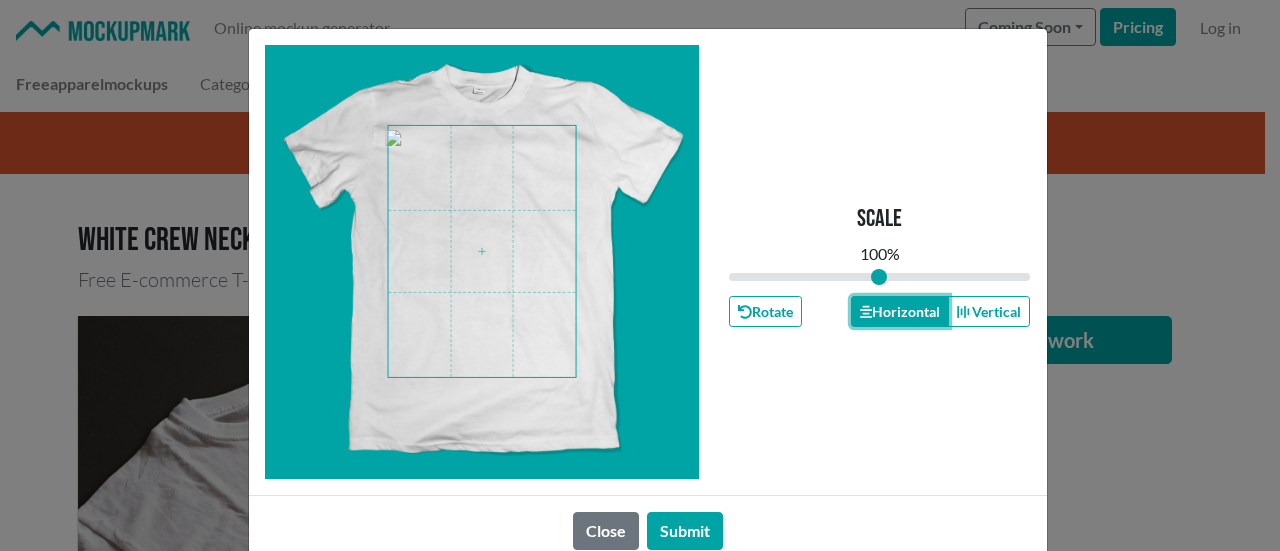 click on "Horizontal" at bounding box center [900, 311] 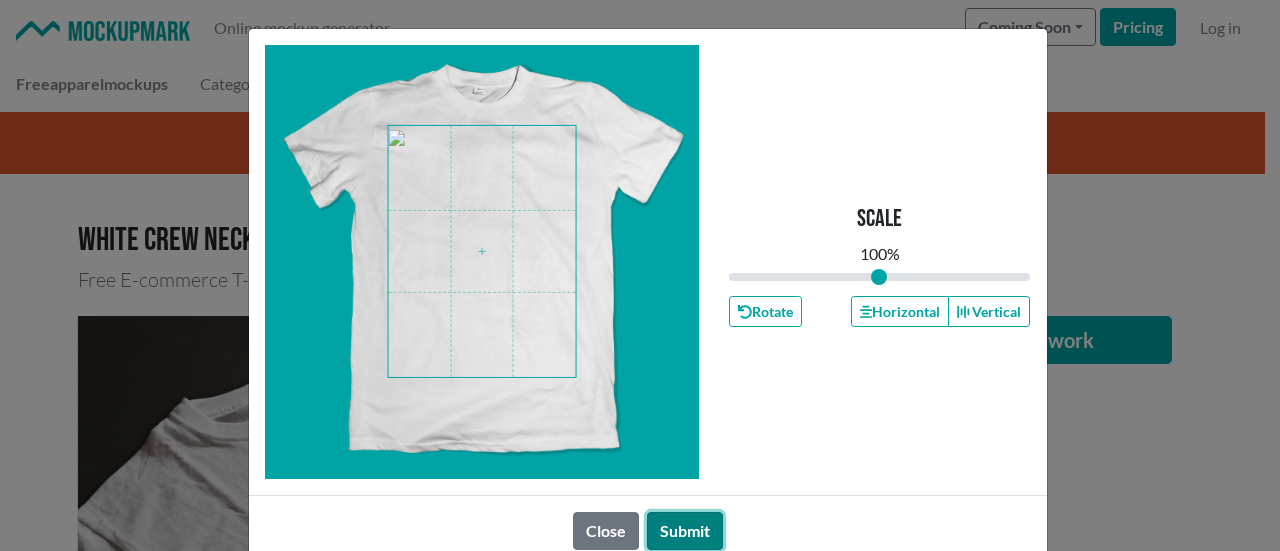 click on "Submit" at bounding box center [685, 531] 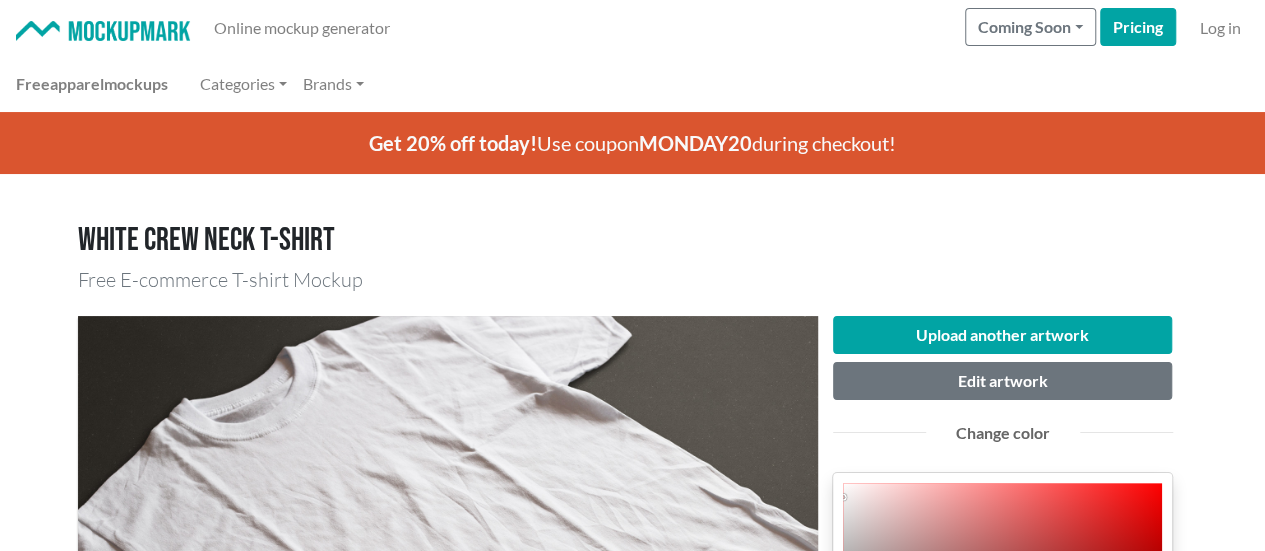 scroll, scrollTop: 333, scrollLeft: 0, axis: vertical 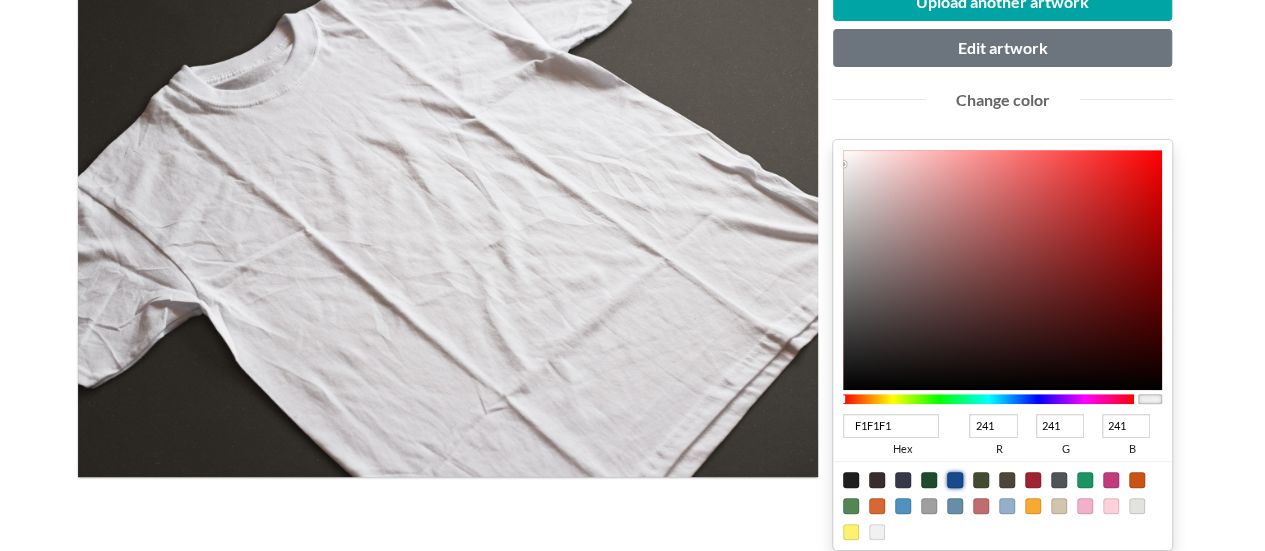 click at bounding box center (851, 480) 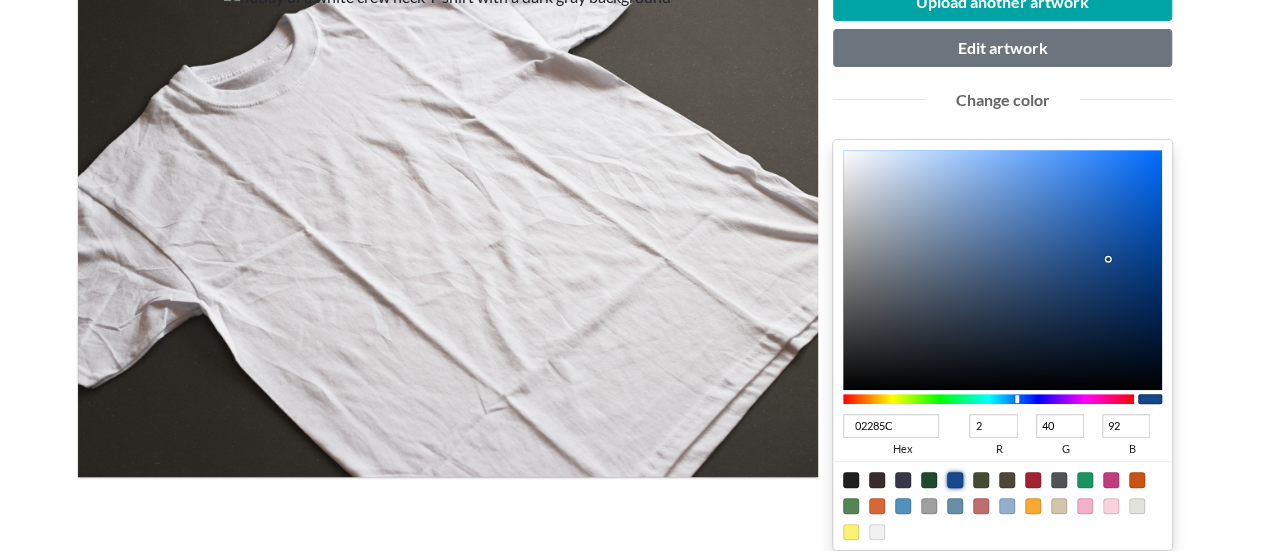 click at bounding box center [1003, 270] 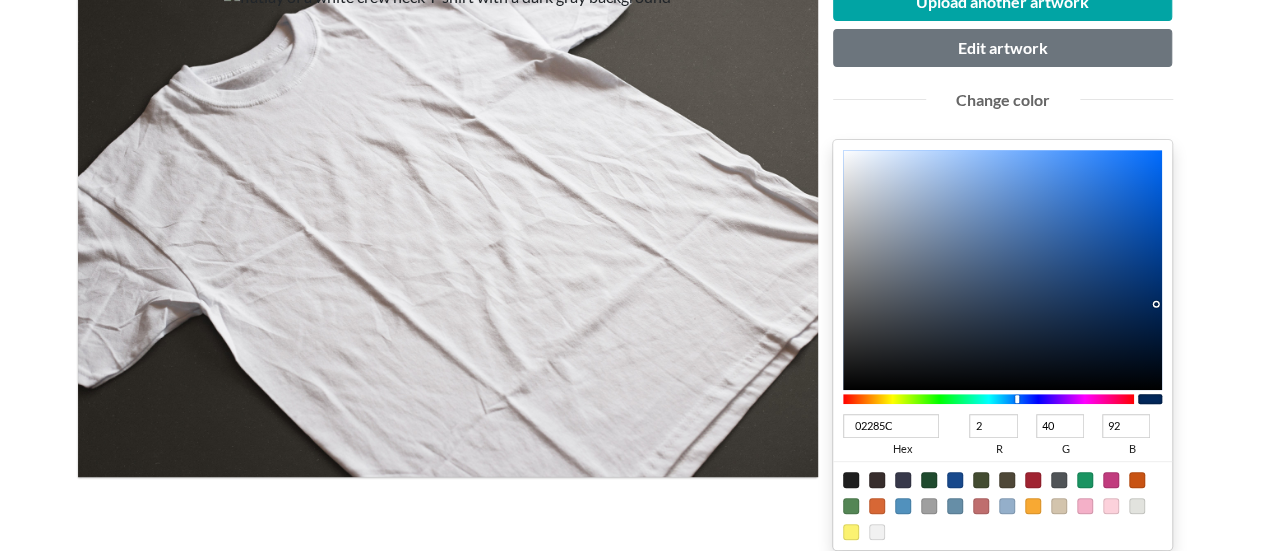scroll, scrollTop: 666, scrollLeft: 0, axis: vertical 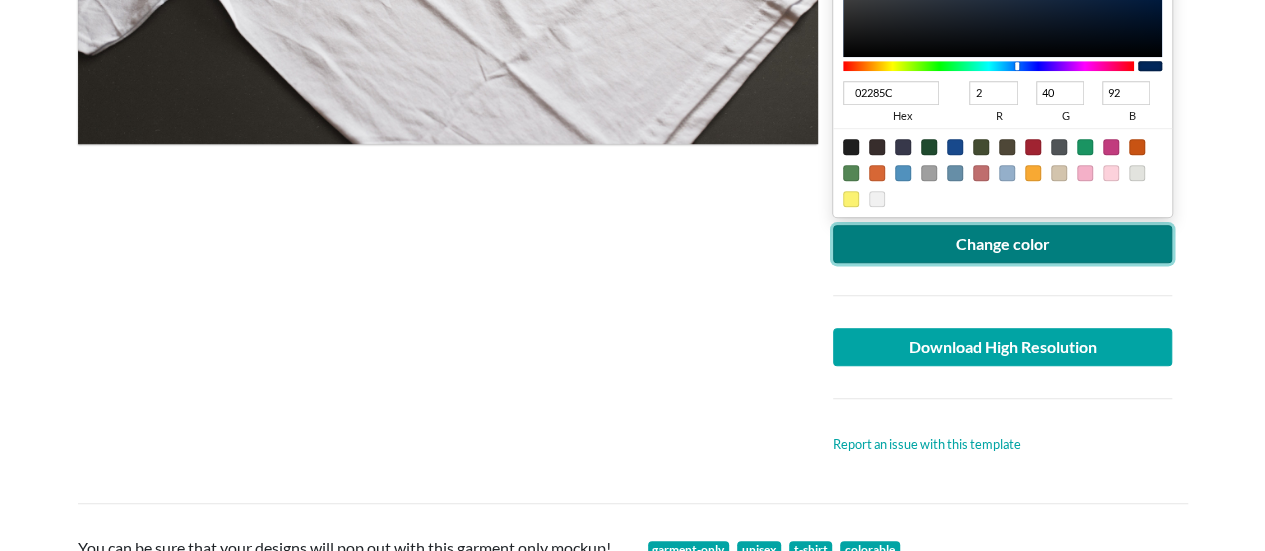 click on "Change color" at bounding box center [1003, 244] 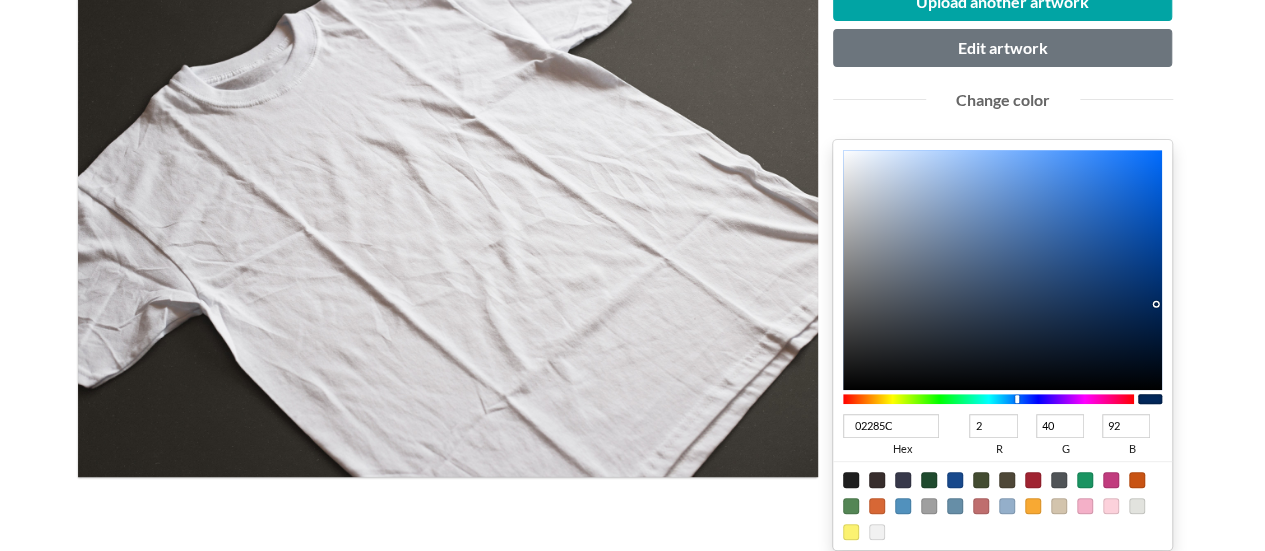 scroll, scrollTop: 666, scrollLeft: 0, axis: vertical 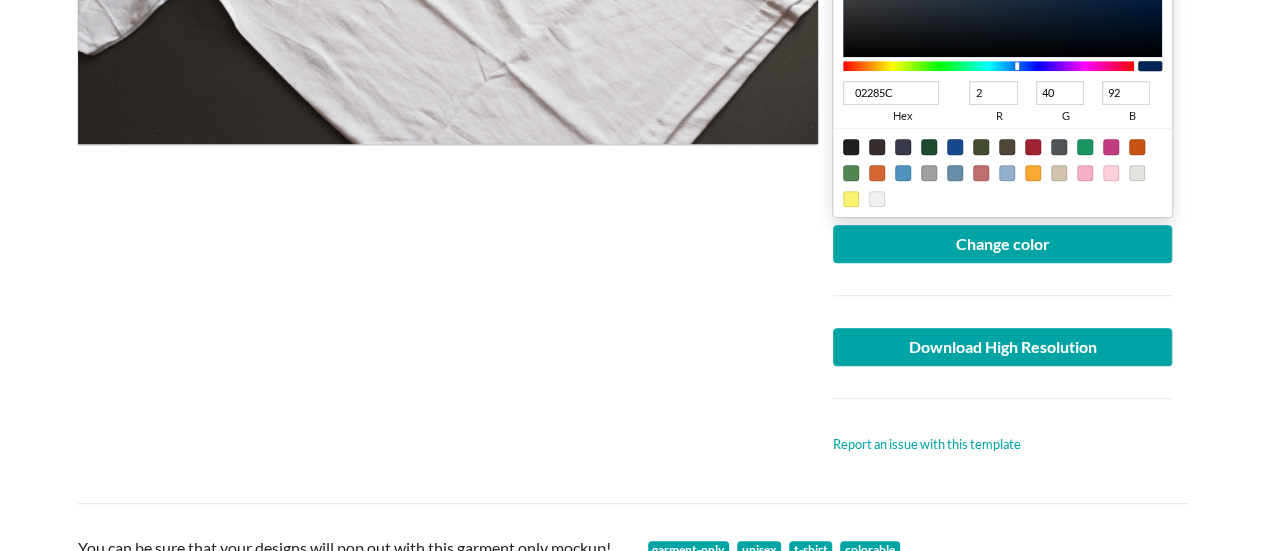 click at bounding box center [1003, 398] 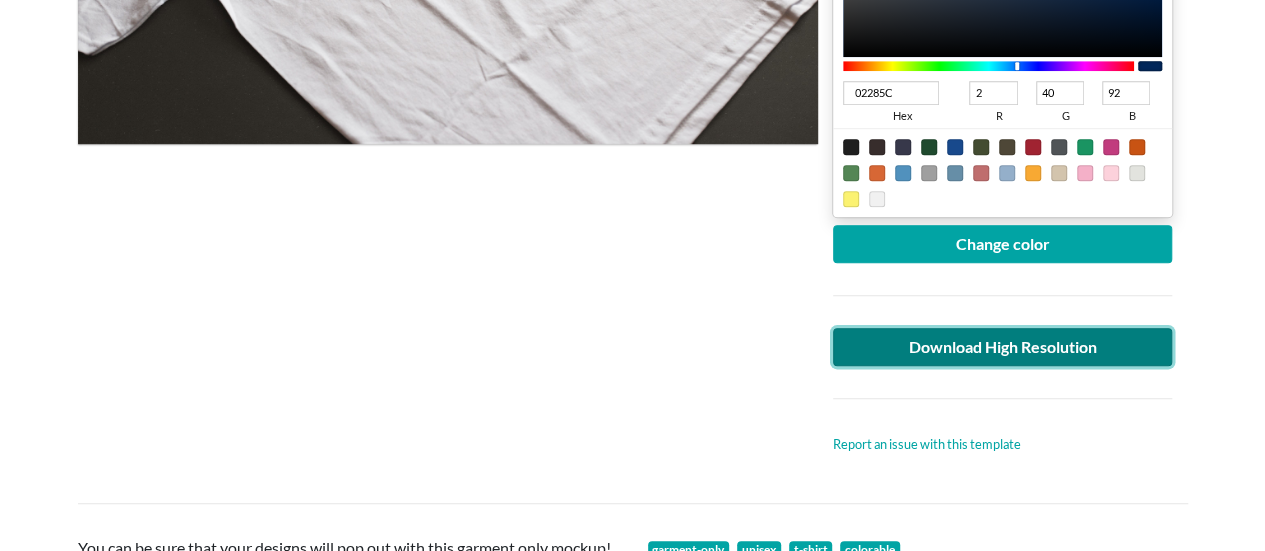 click on "Download High Resolution" at bounding box center (1003, 347) 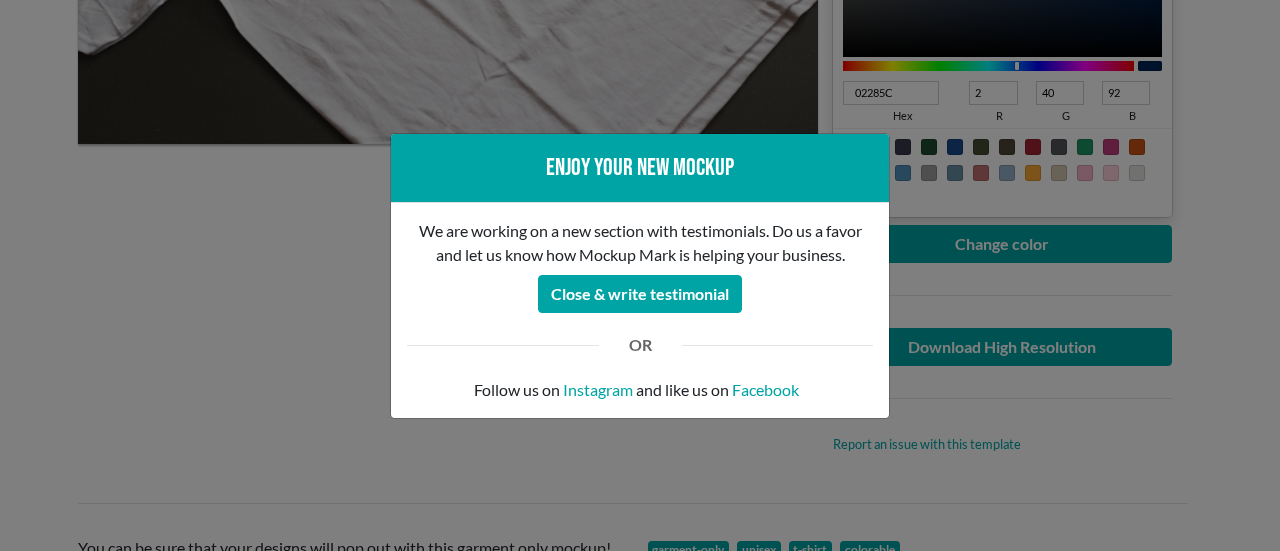 click on "Enjoy your new mockup We are working on a new section with testimonials. Do us a favor and let us know how Mockup Mark is helping your business. Close  & write testimonial OR Follow us on   Instagram   and like us on   Facebook" at bounding box center [640, 275] 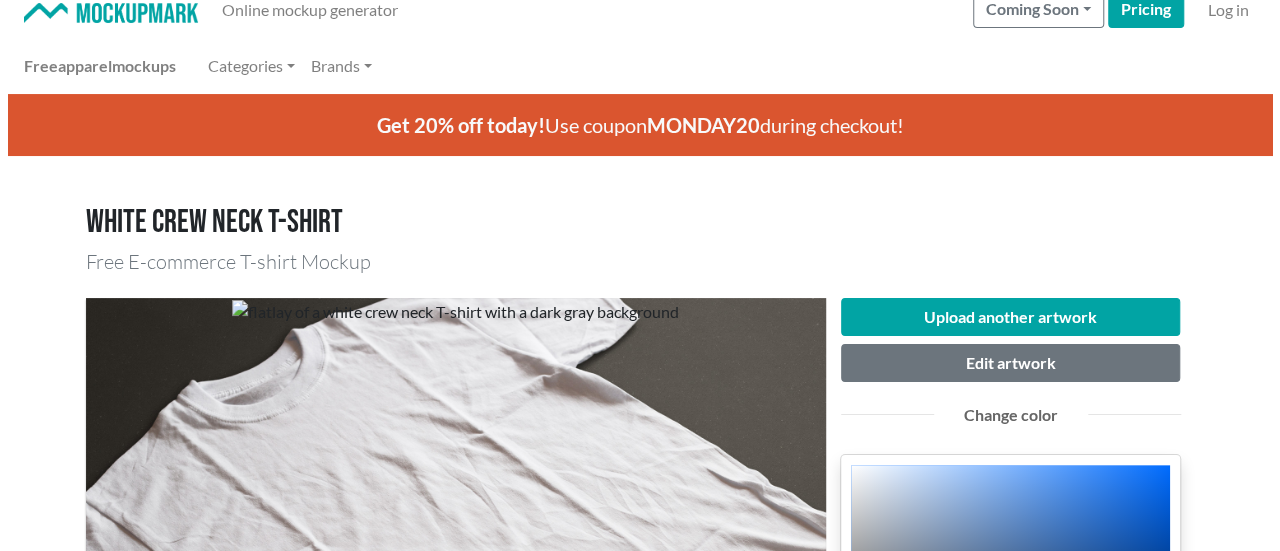 scroll, scrollTop: 0, scrollLeft: 0, axis: both 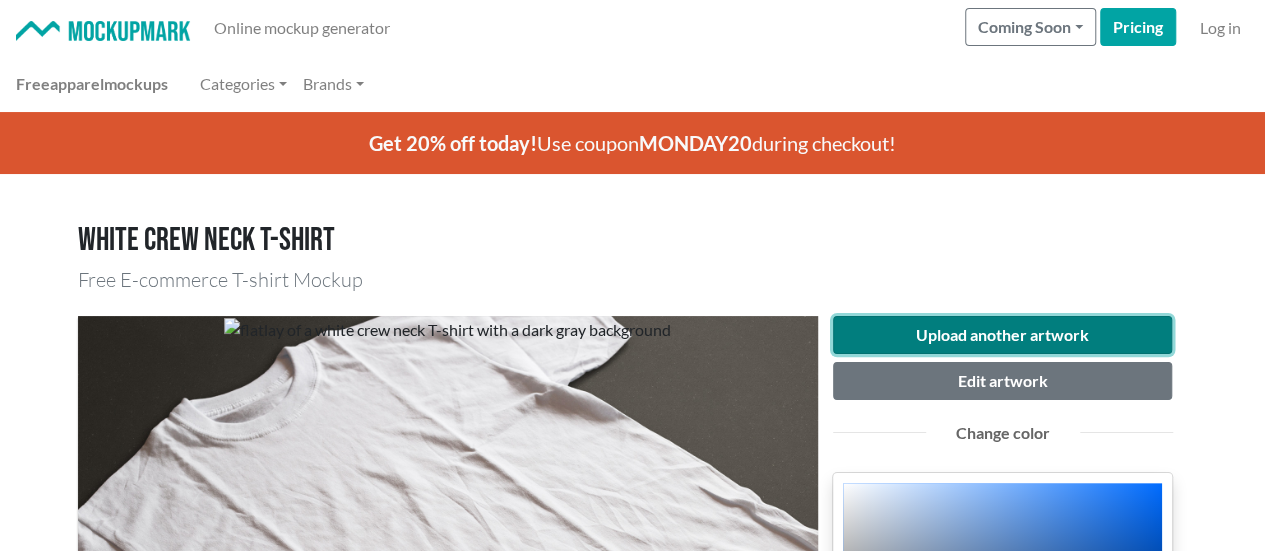 click on "Upload another artwork" at bounding box center [1003, 335] 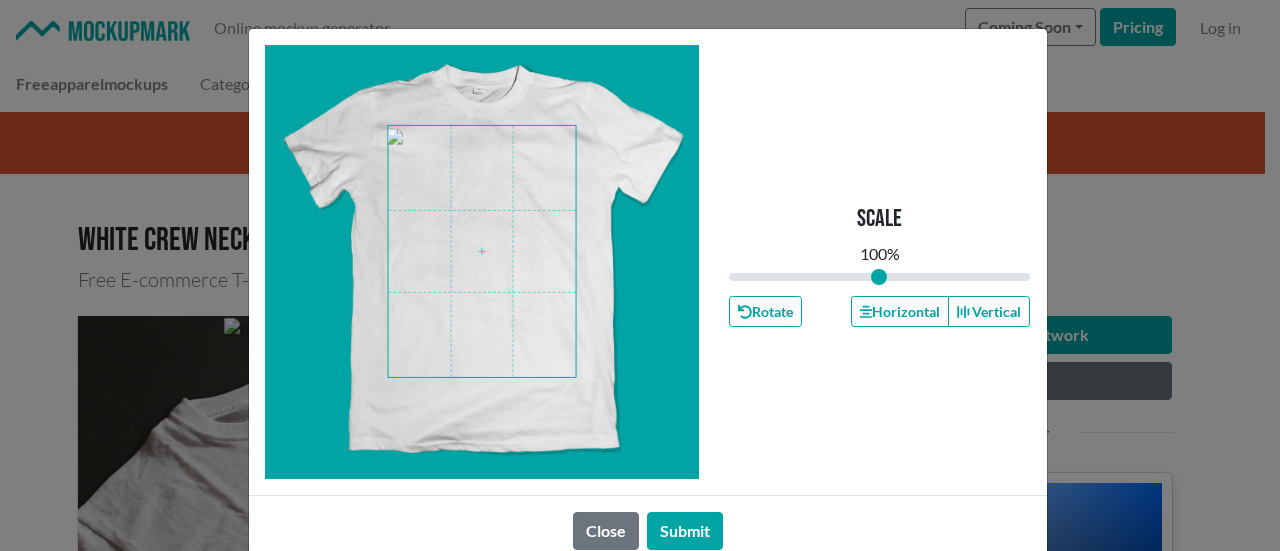 click at bounding box center [482, 251] 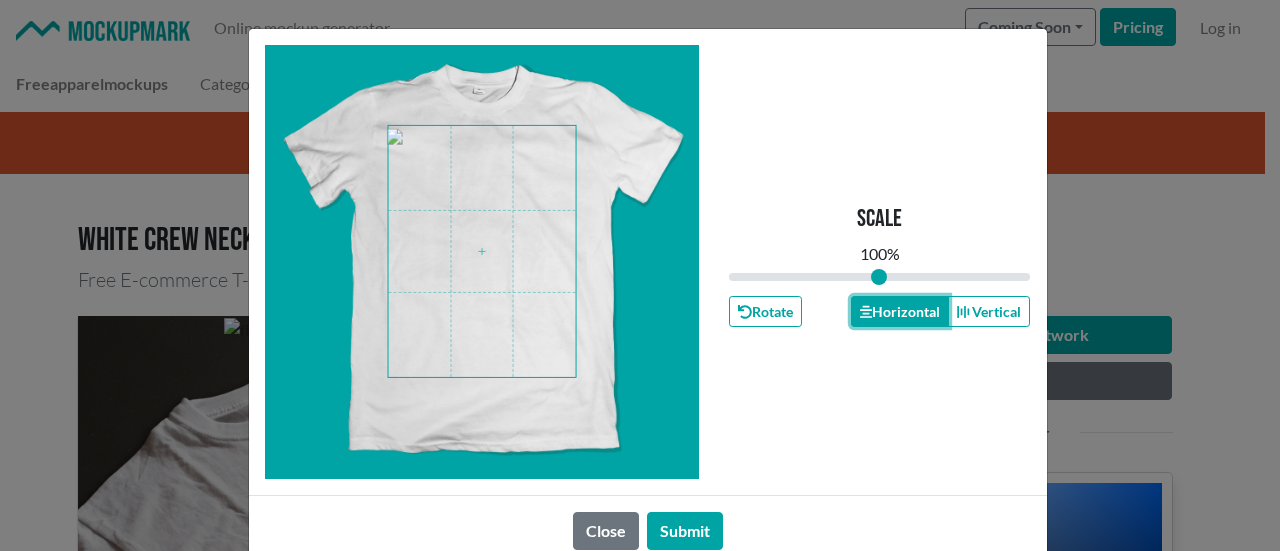 click on "Horizontal" at bounding box center (900, 311) 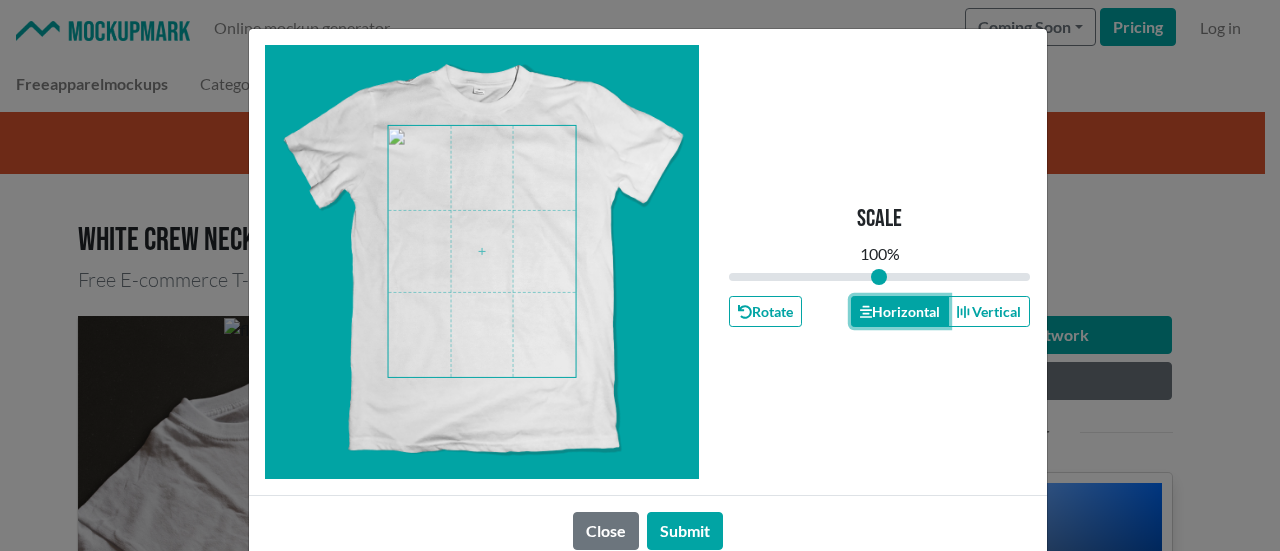 click on "Horizontal" at bounding box center (900, 311) 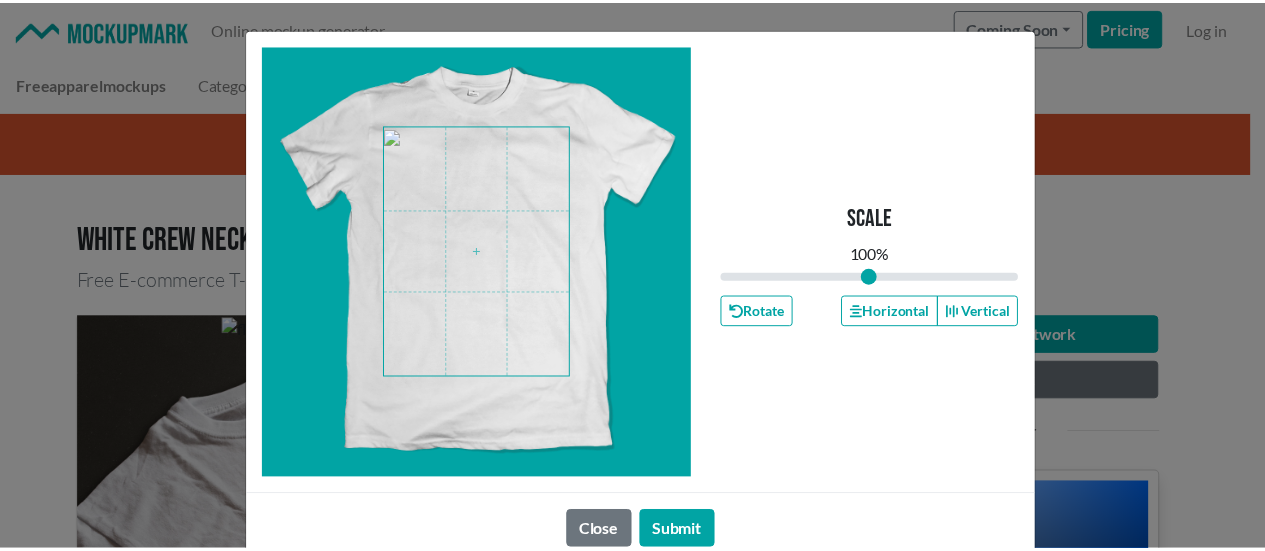 scroll, scrollTop: 12, scrollLeft: 0, axis: vertical 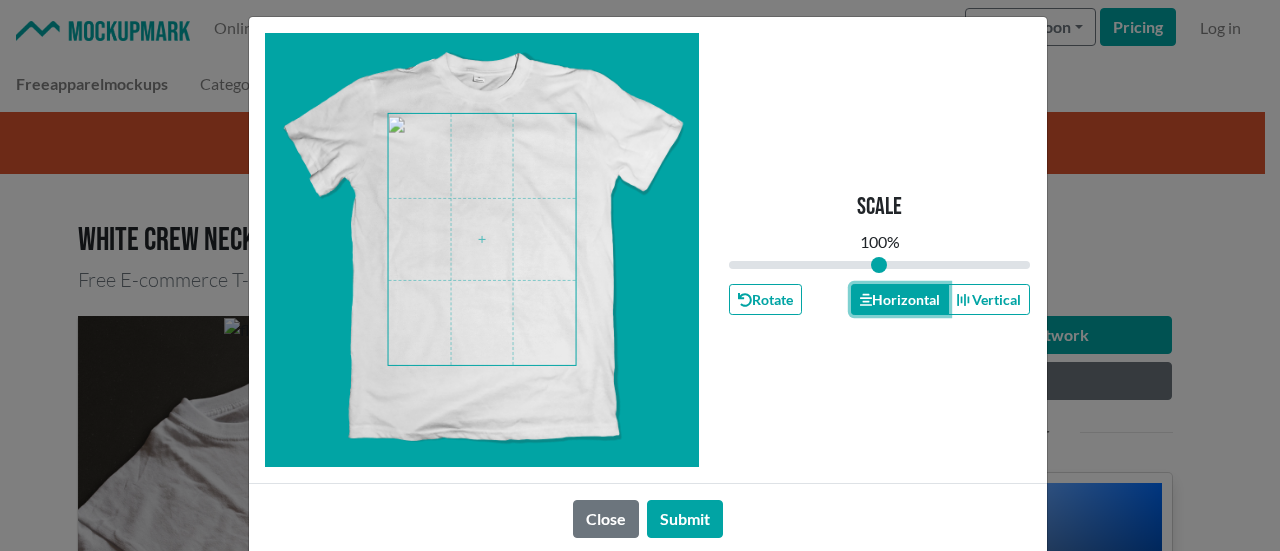 click on "Horizontal" at bounding box center [900, 299] 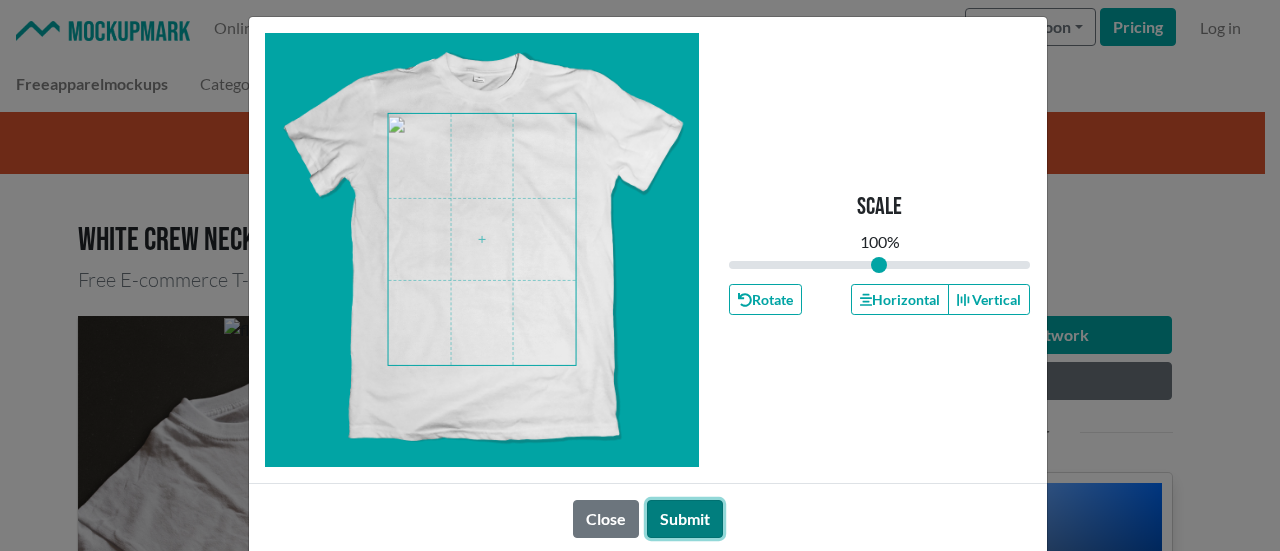click on "Submit" at bounding box center [685, 519] 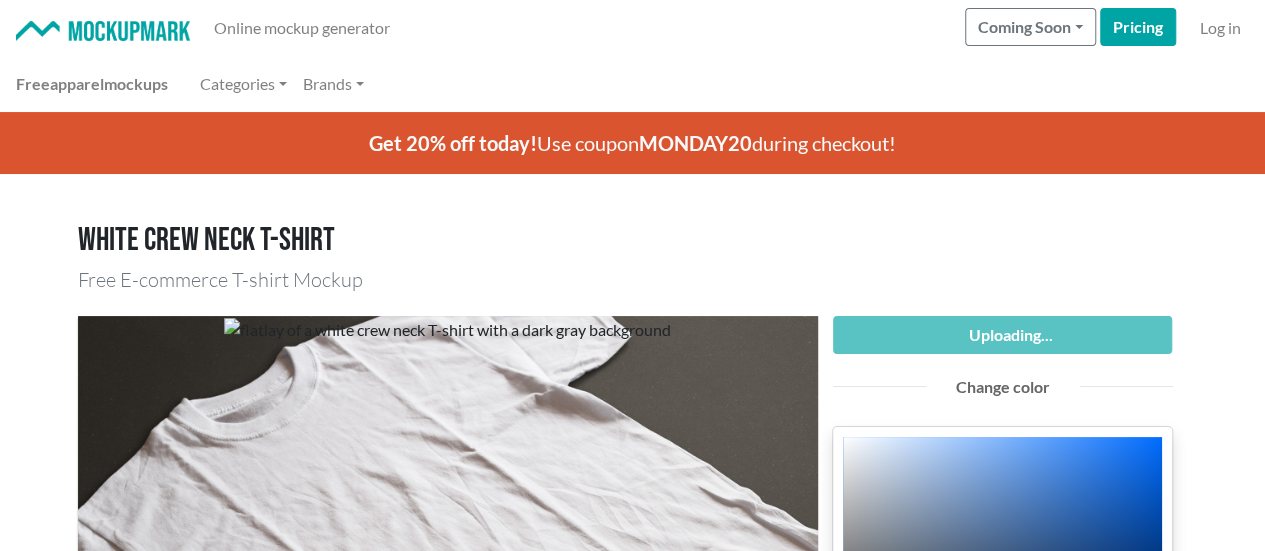 scroll, scrollTop: 333, scrollLeft: 0, axis: vertical 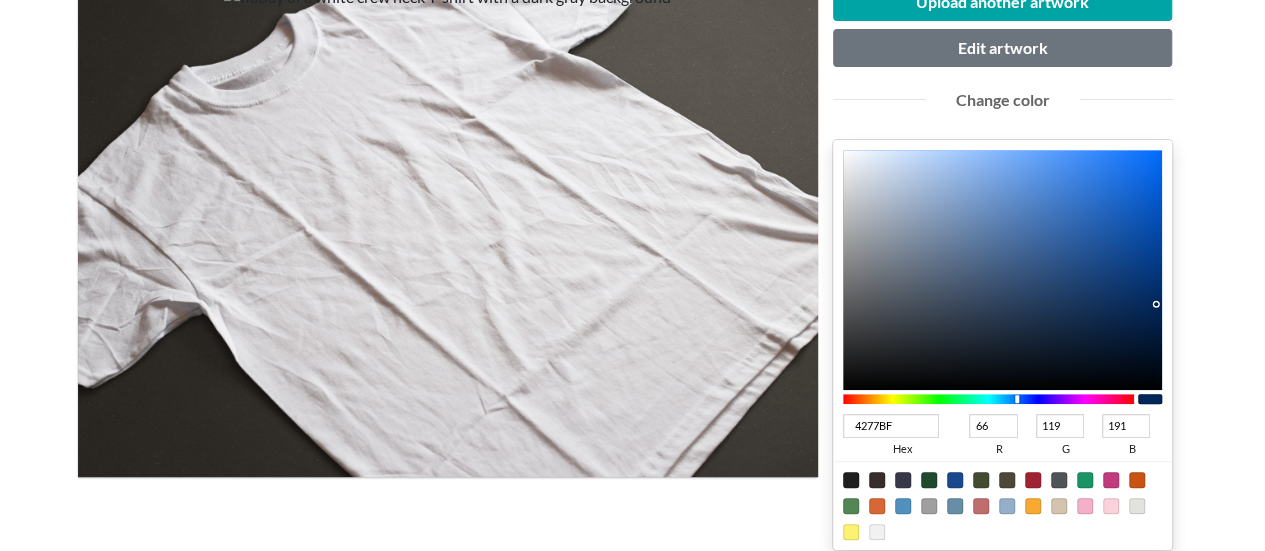 click at bounding box center [1003, 270] 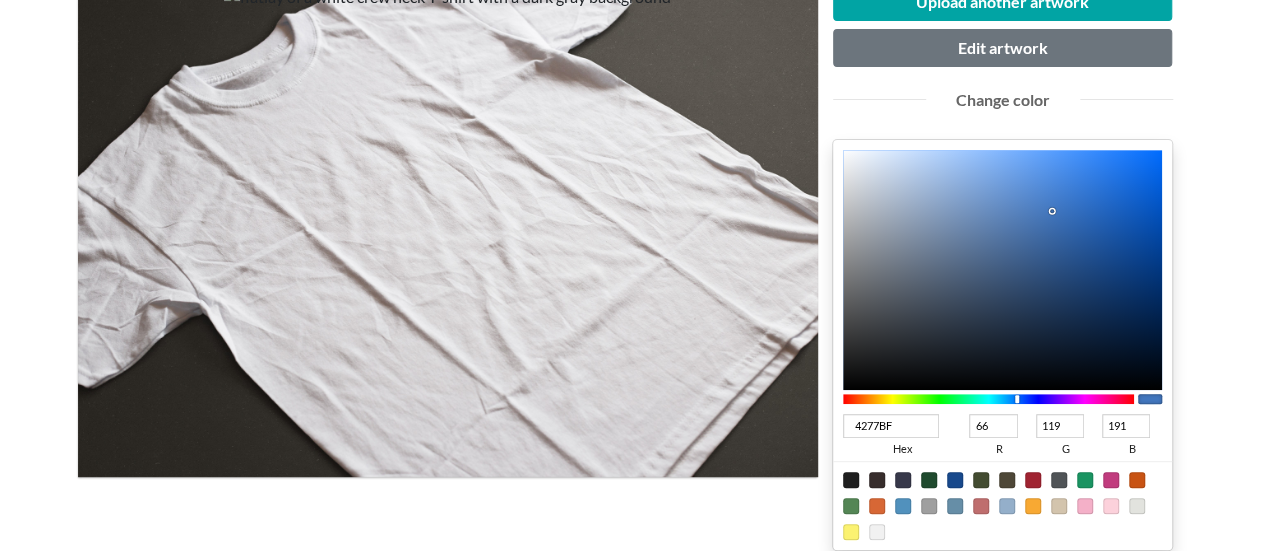 scroll, scrollTop: 666, scrollLeft: 0, axis: vertical 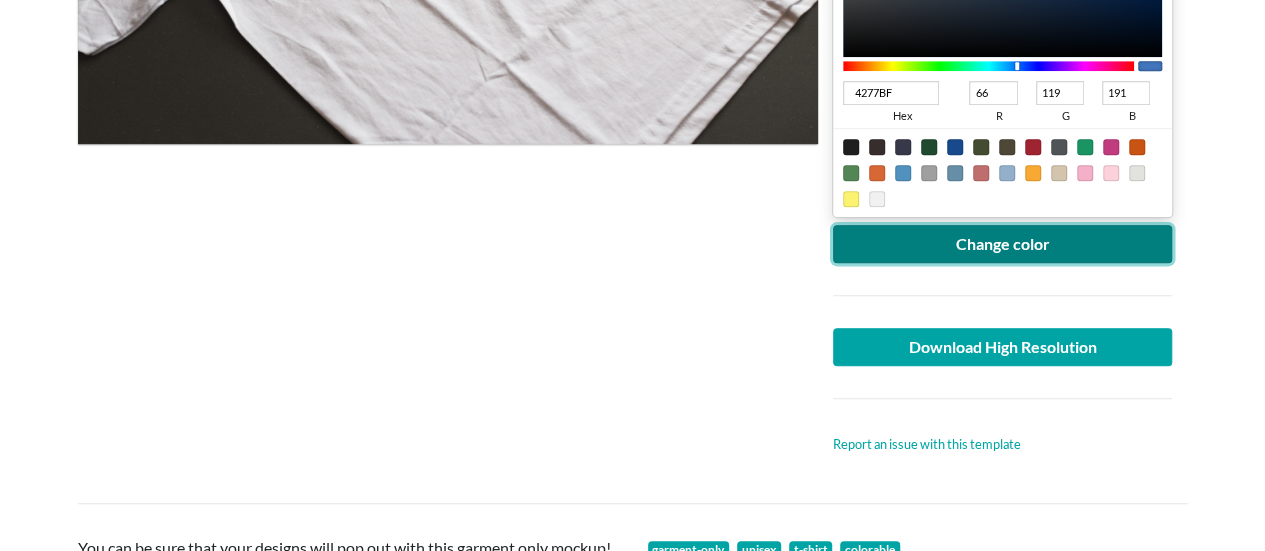 click on "Change color" at bounding box center (1003, 244) 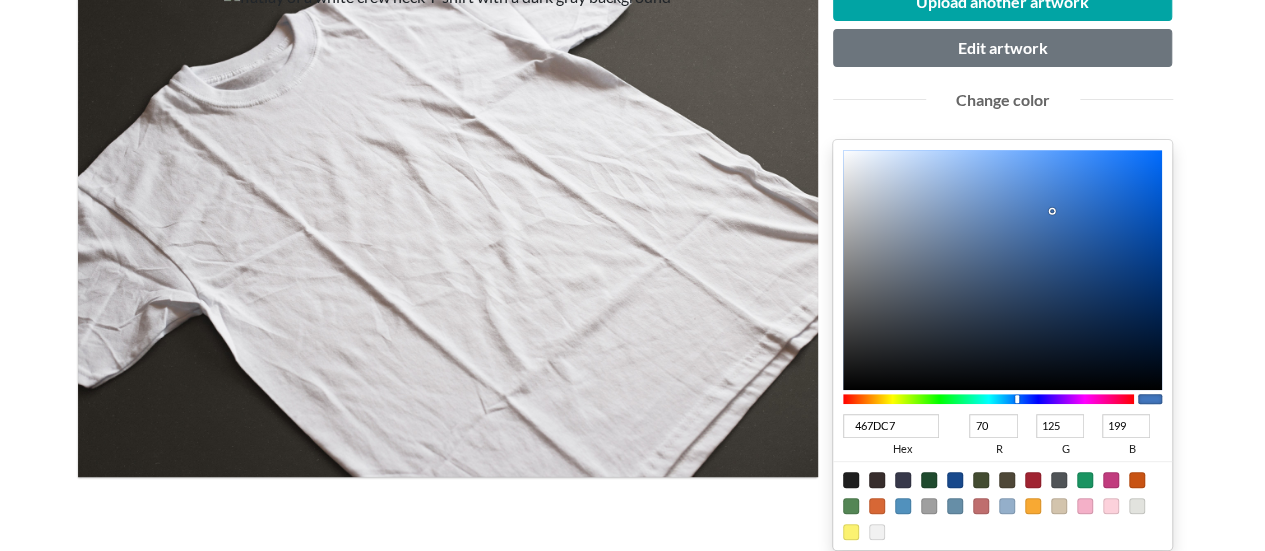 click at bounding box center [1003, 270] 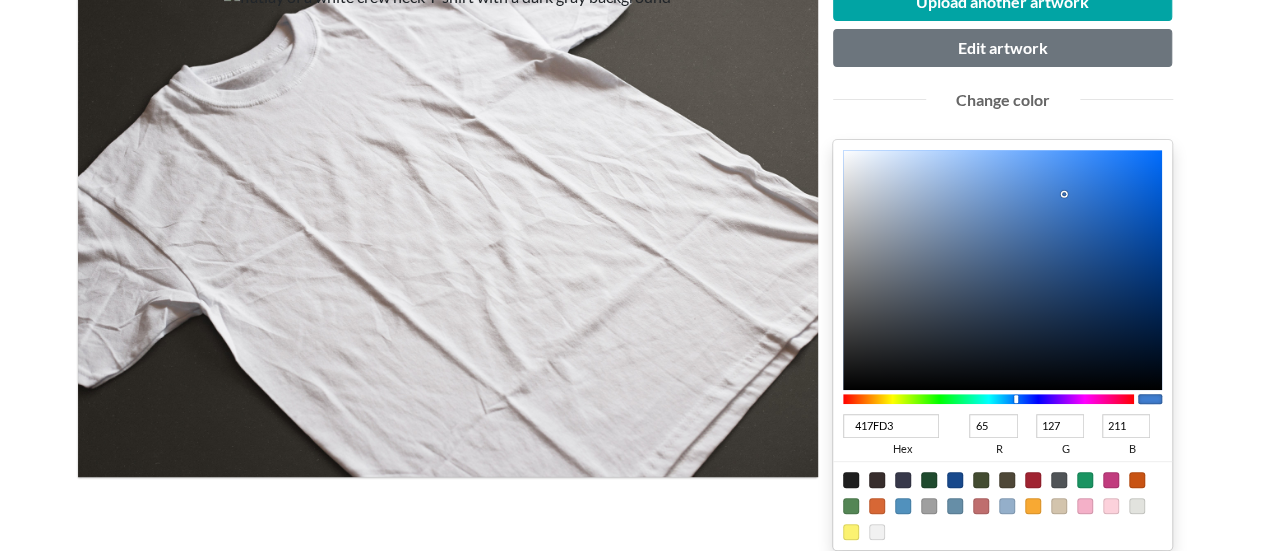 click at bounding box center (1003, 270) 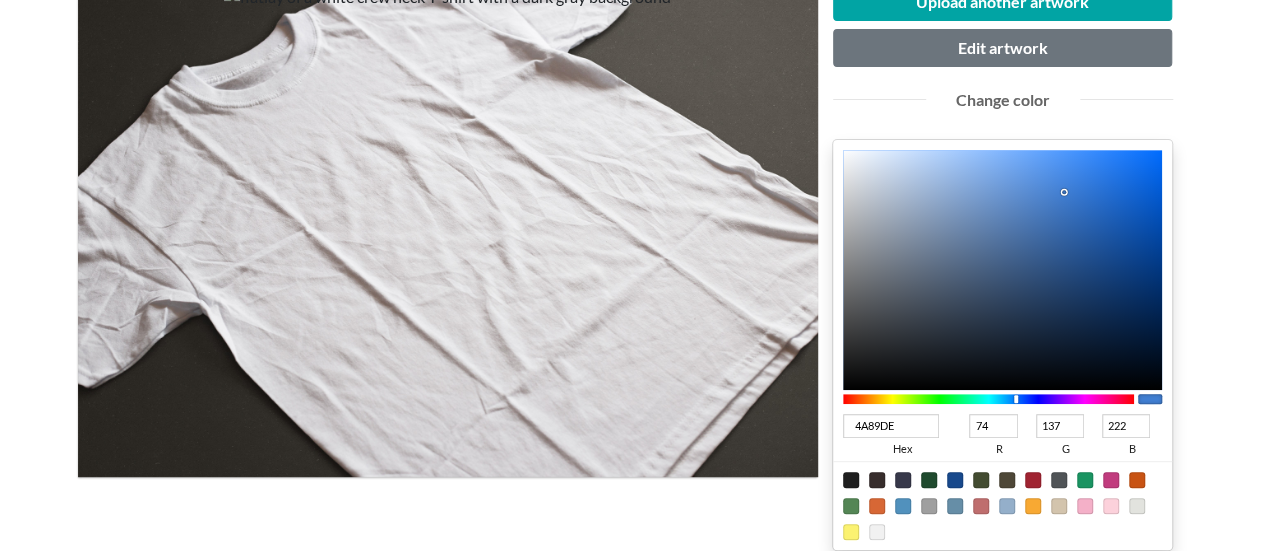 click at bounding box center (1003, 270) 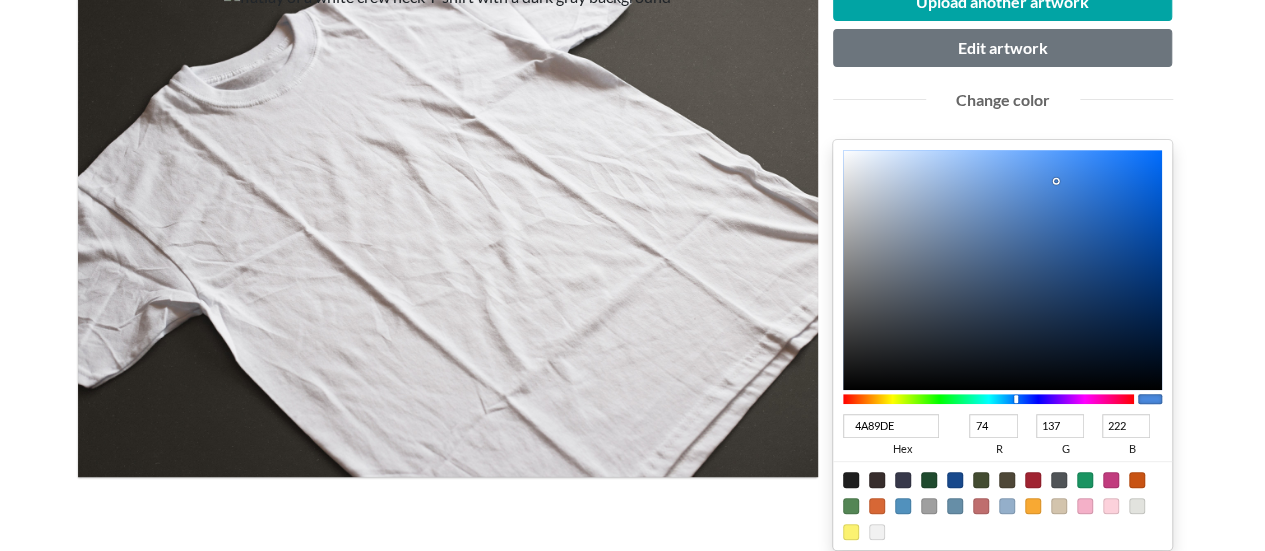 scroll, scrollTop: 666, scrollLeft: 0, axis: vertical 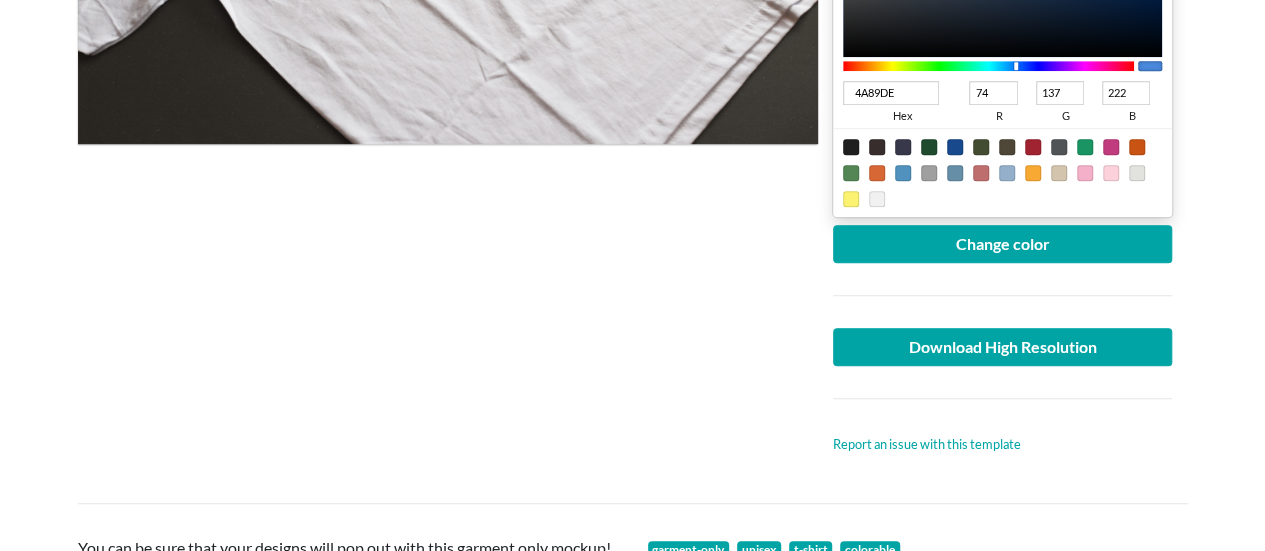 click on "Upload another artwork Edit artwork Change color 4A89DE hex 74 r 137 g 222 b 100 a Change color Download High Resolution Report an issue with this template" at bounding box center (1003, 52) 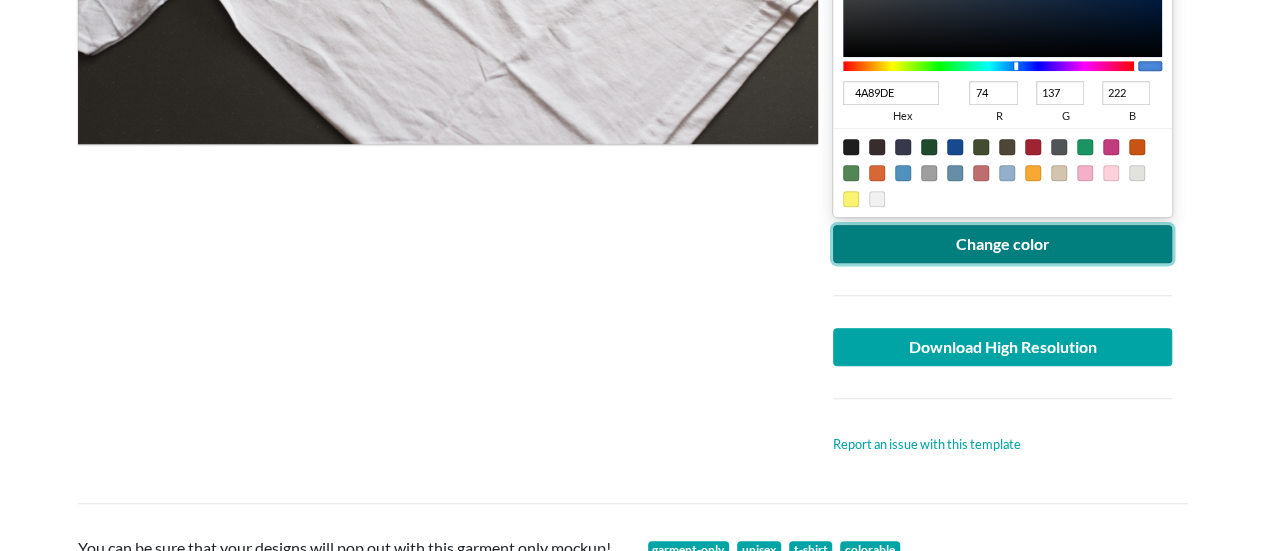 click on "Change color" at bounding box center (1003, 244) 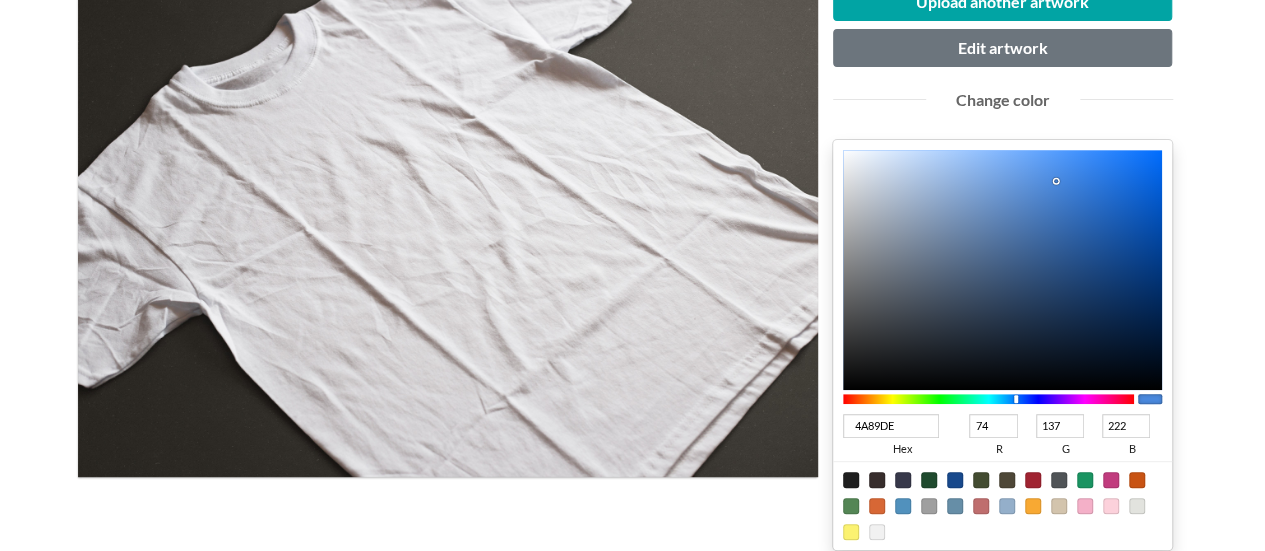 scroll, scrollTop: 666, scrollLeft: 0, axis: vertical 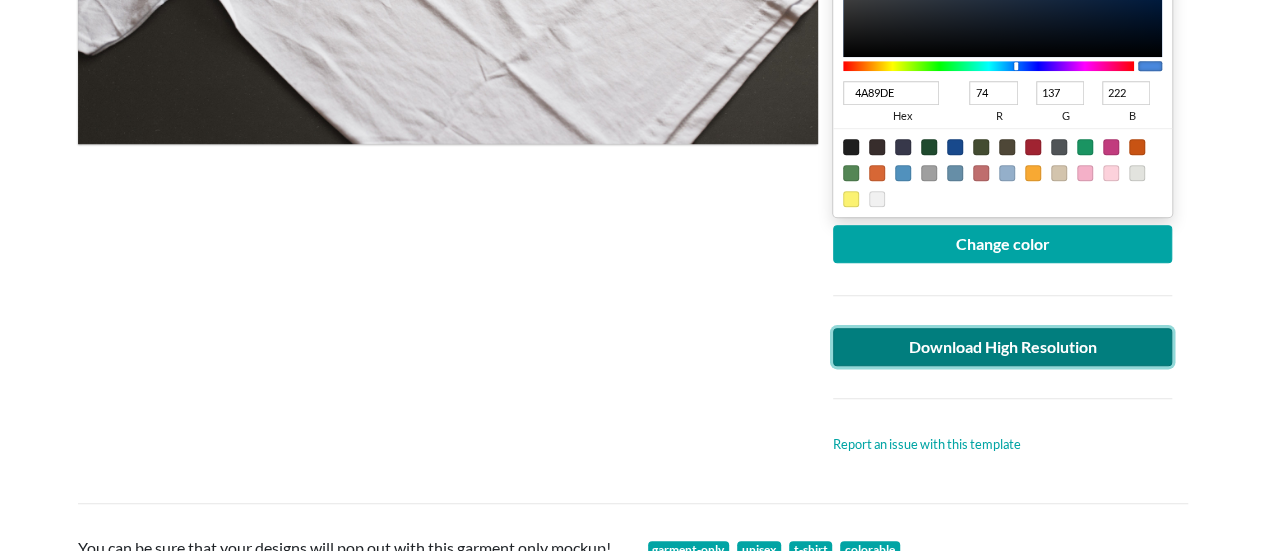 click on "Download High Resolution" at bounding box center [1003, 347] 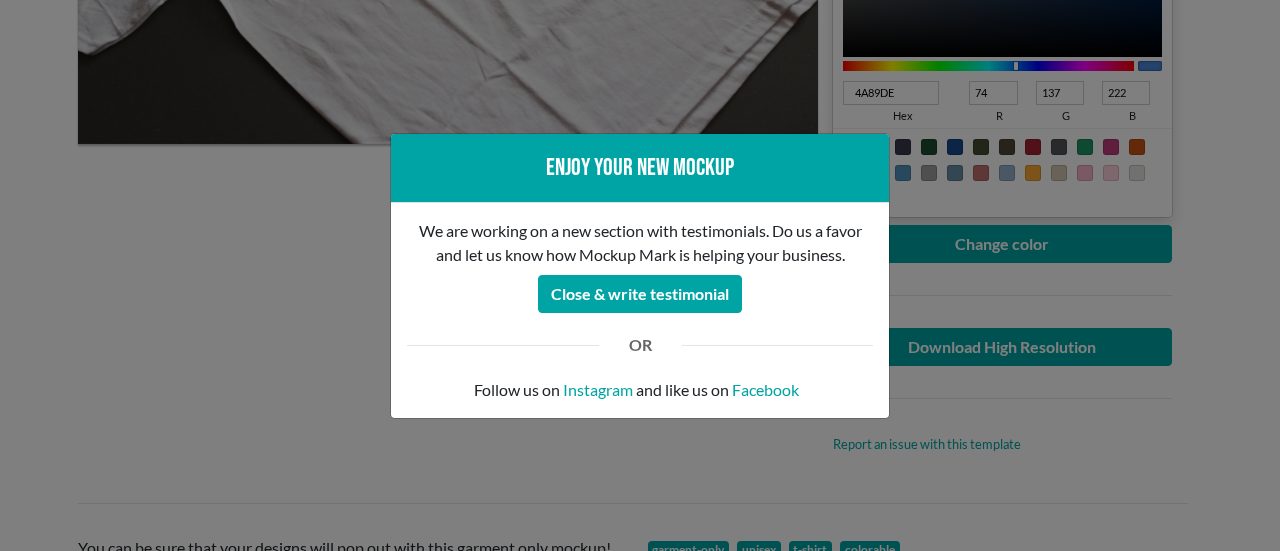 click on "Enjoy your new mockup We are working on a new section with testimonials. Do us a favor and let us know how Mockup Mark is helping your business. Close  & write testimonial OR Follow us on   Instagram   and like us on   Facebook" at bounding box center (640, 275) 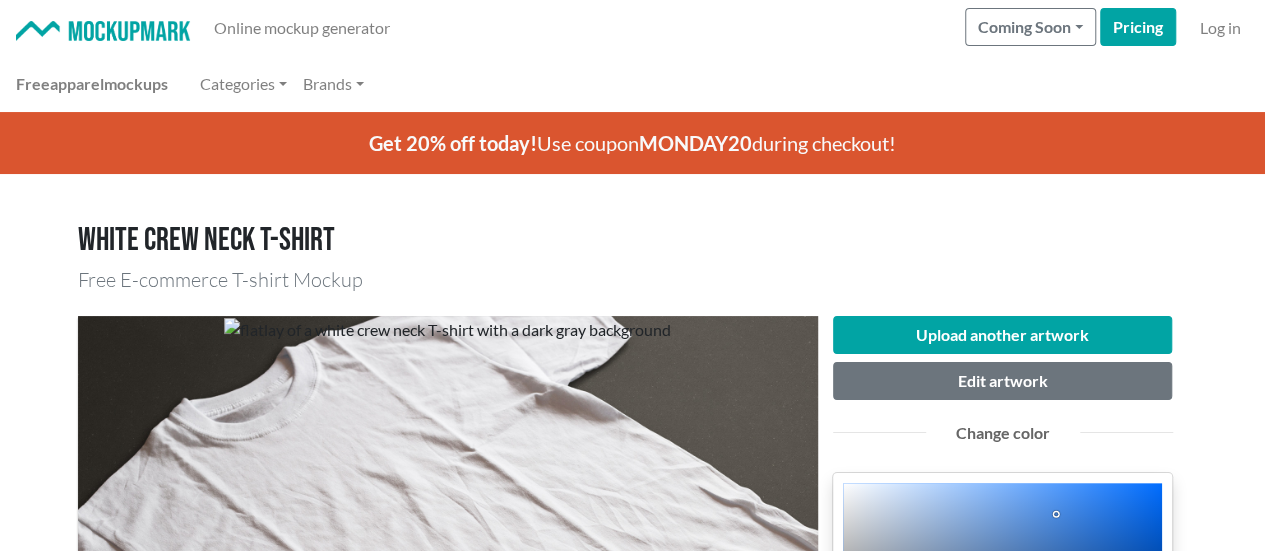 scroll, scrollTop: 333, scrollLeft: 0, axis: vertical 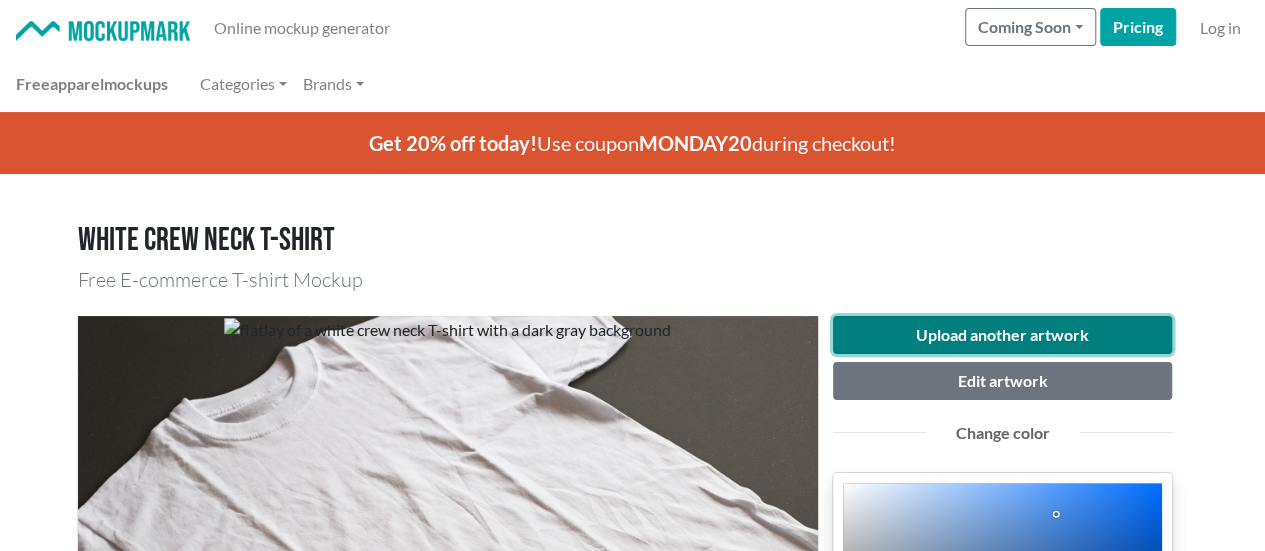click on "Upload another artwork" at bounding box center (1003, 335) 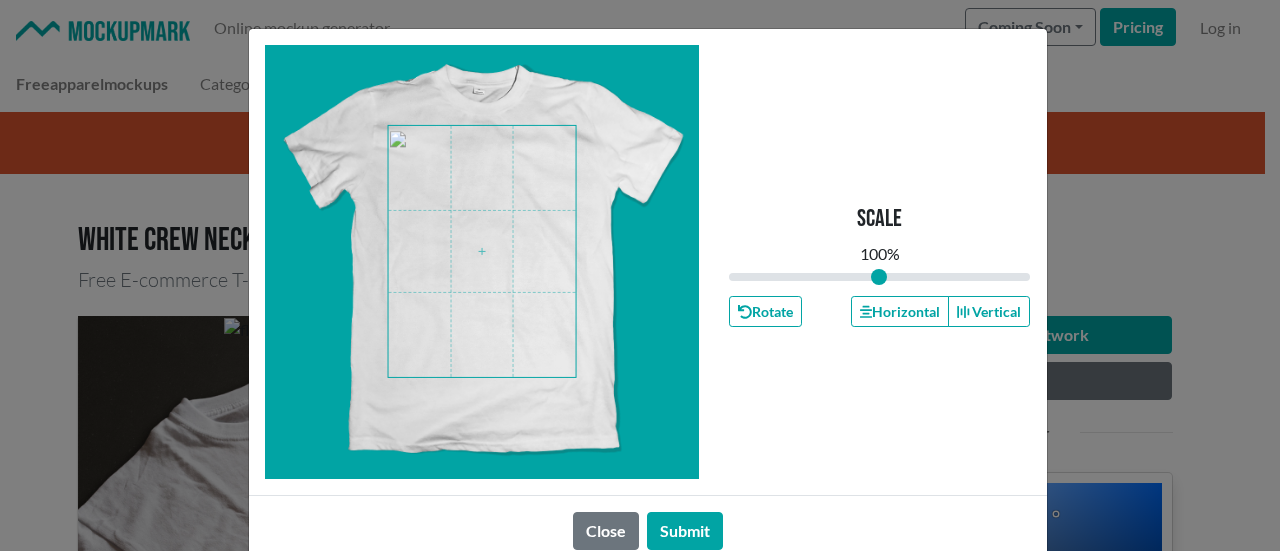 click at bounding box center (482, 251) 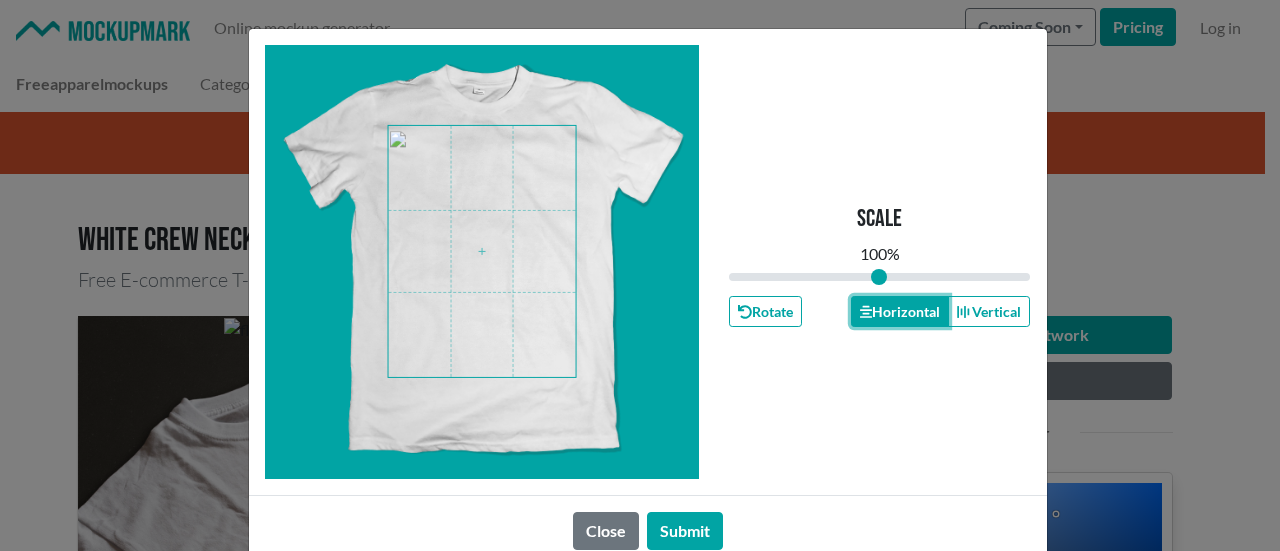 click on "Horizontal" at bounding box center [900, 311] 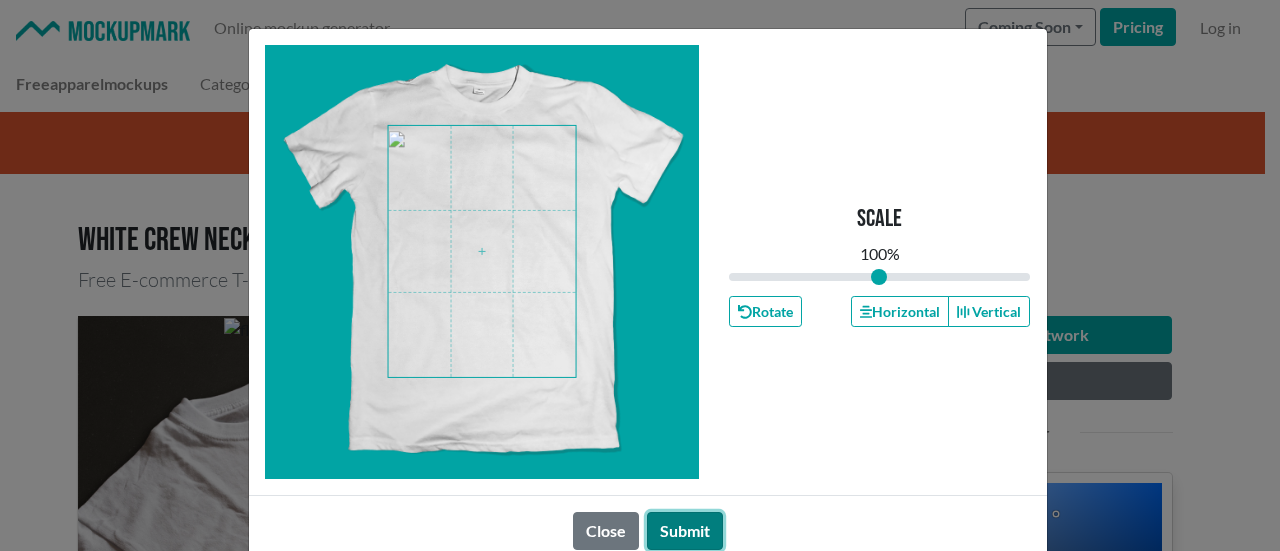 click on "Submit" at bounding box center [685, 531] 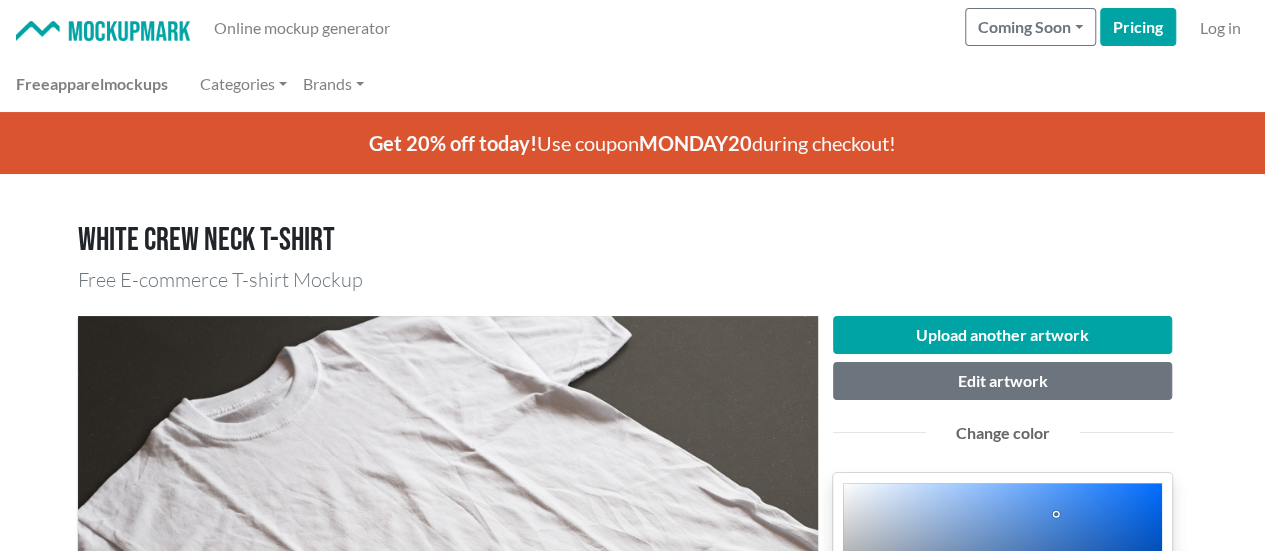 scroll, scrollTop: 333, scrollLeft: 0, axis: vertical 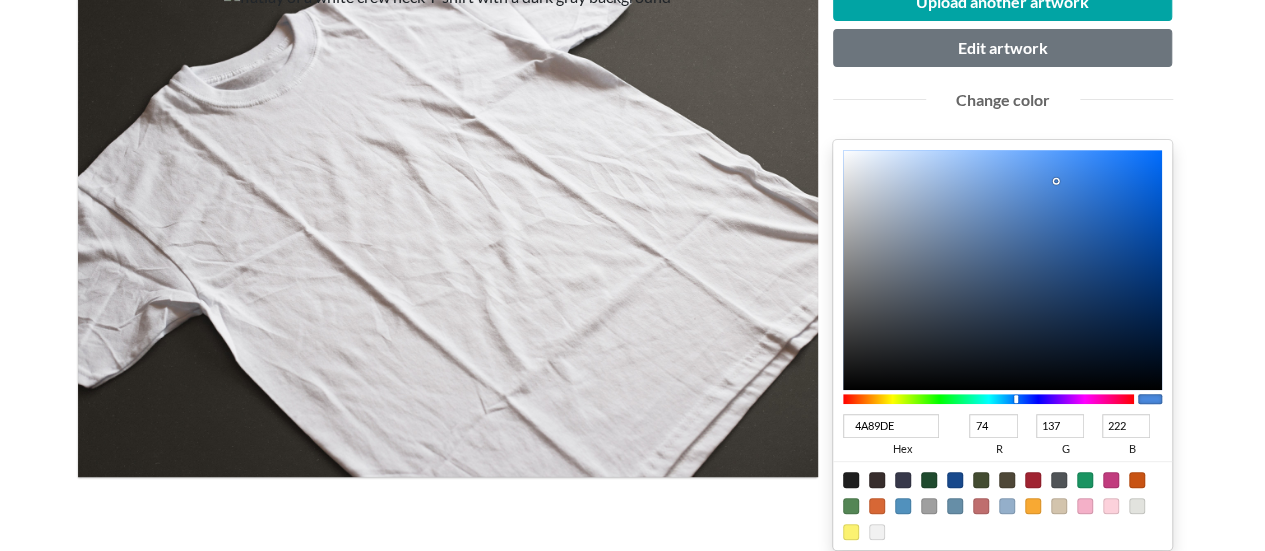 click at bounding box center [1003, 505] 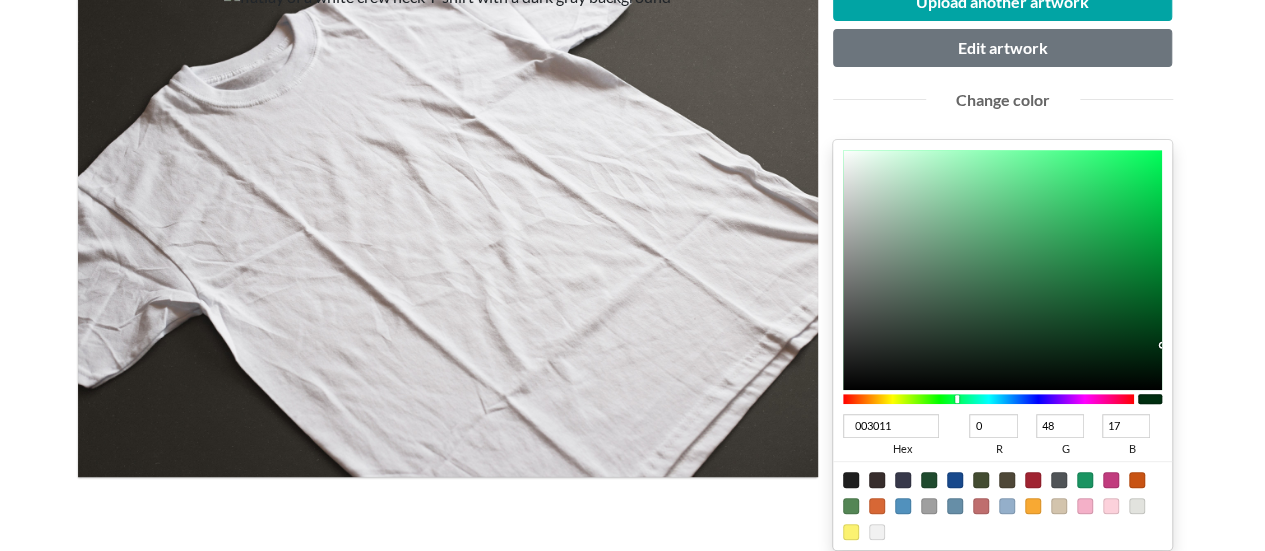 click at bounding box center (1003, 270) 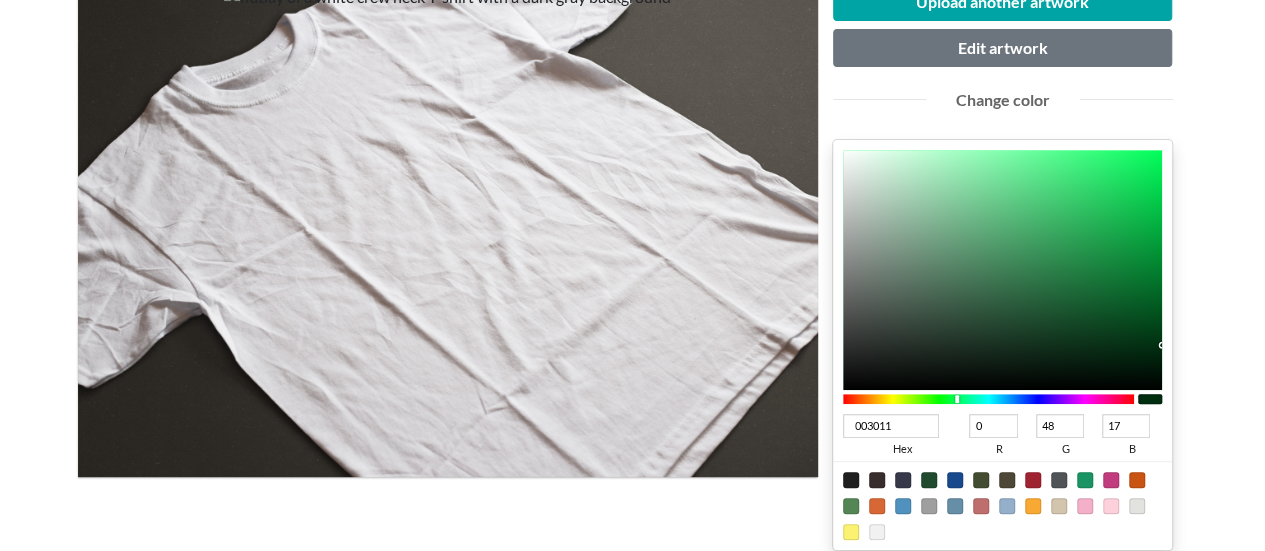 scroll, scrollTop: 666, scrollLeft: 0, axis: vertical 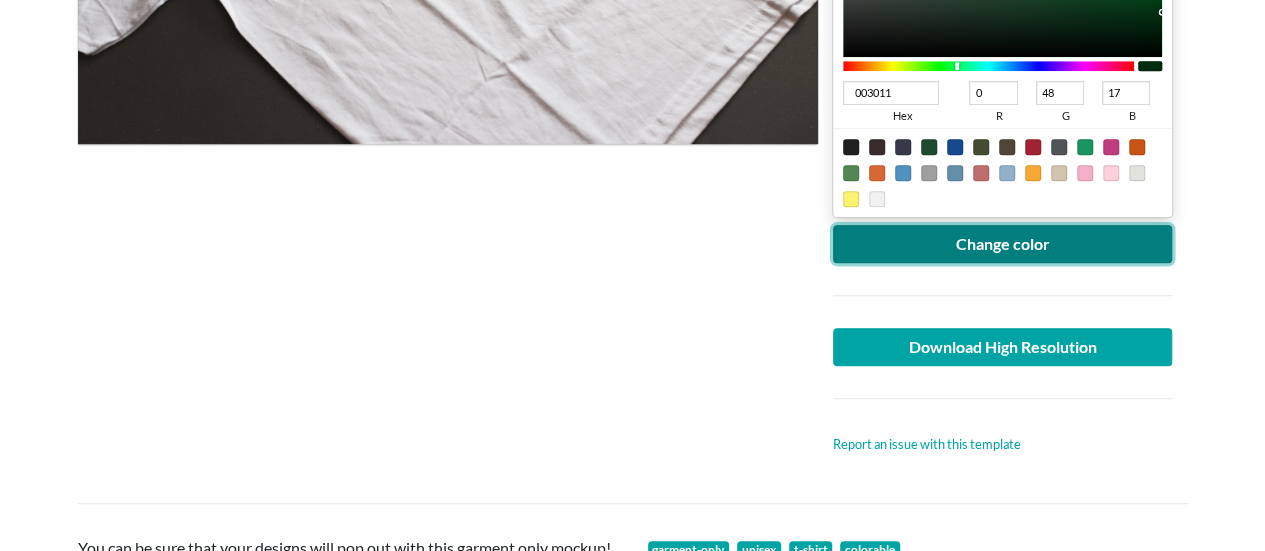 click on "Change color" at bounding box center (1003, 244) 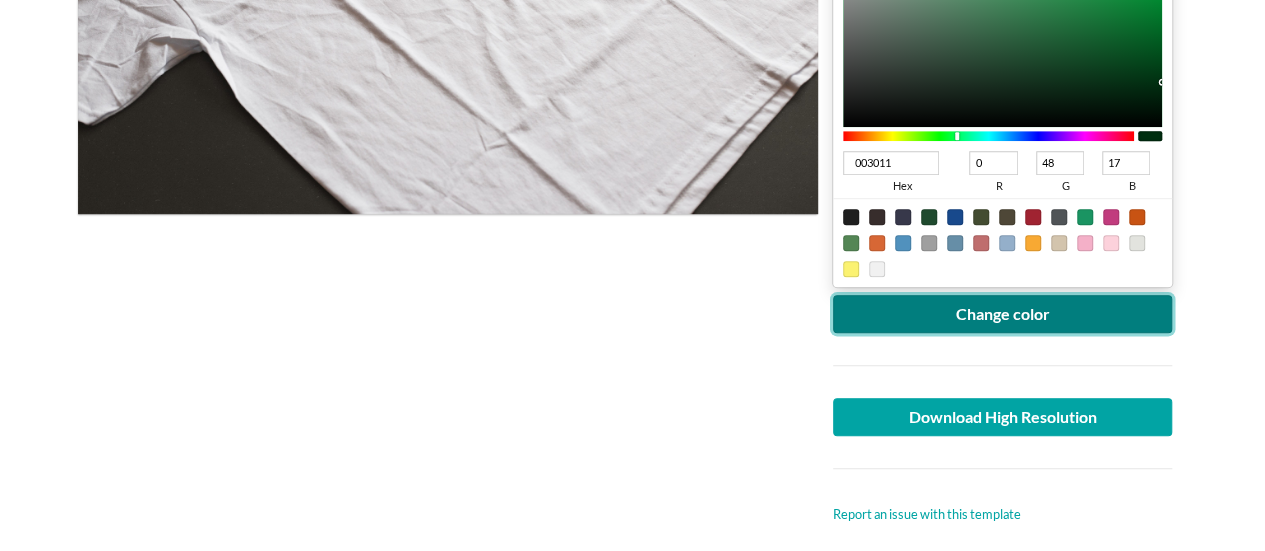 scroll, scrollTop: 666, scrollLeft: 0, axis: vertical 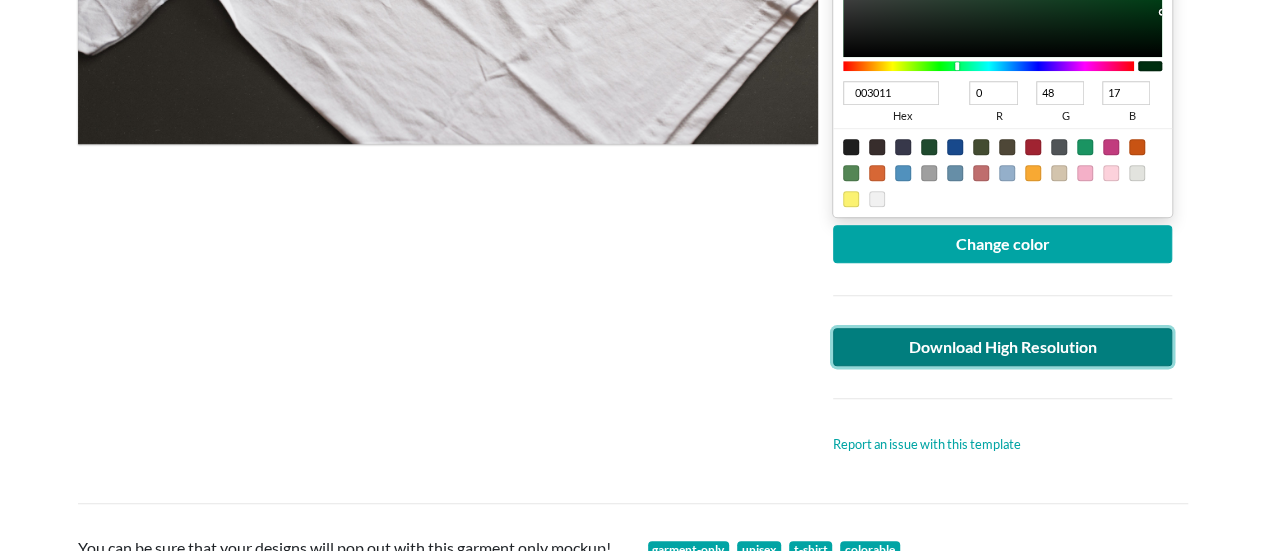 click on "Download High Resolution" at bounding box center (1003, 347) 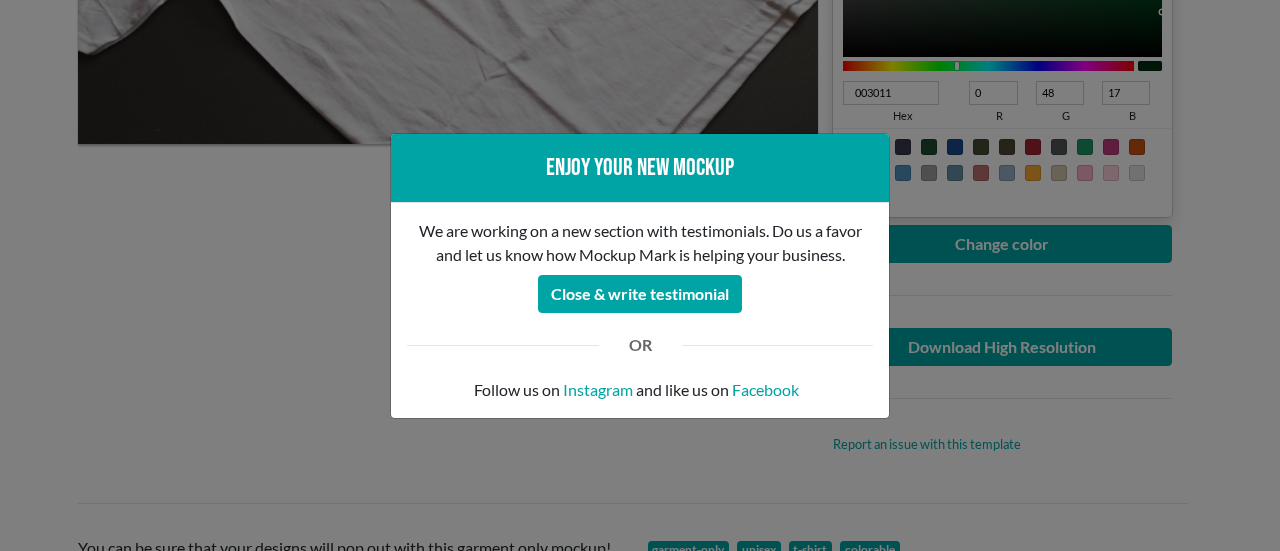 click on "Enjoy your new mockup We are working on a new section with testimonials. Do us a favor and let us know how Mockup Mark is helping your business. Close  & write testimonial OR Follow us on   Instagram   and like us on   Facebook" at bounding box center [640, 275] 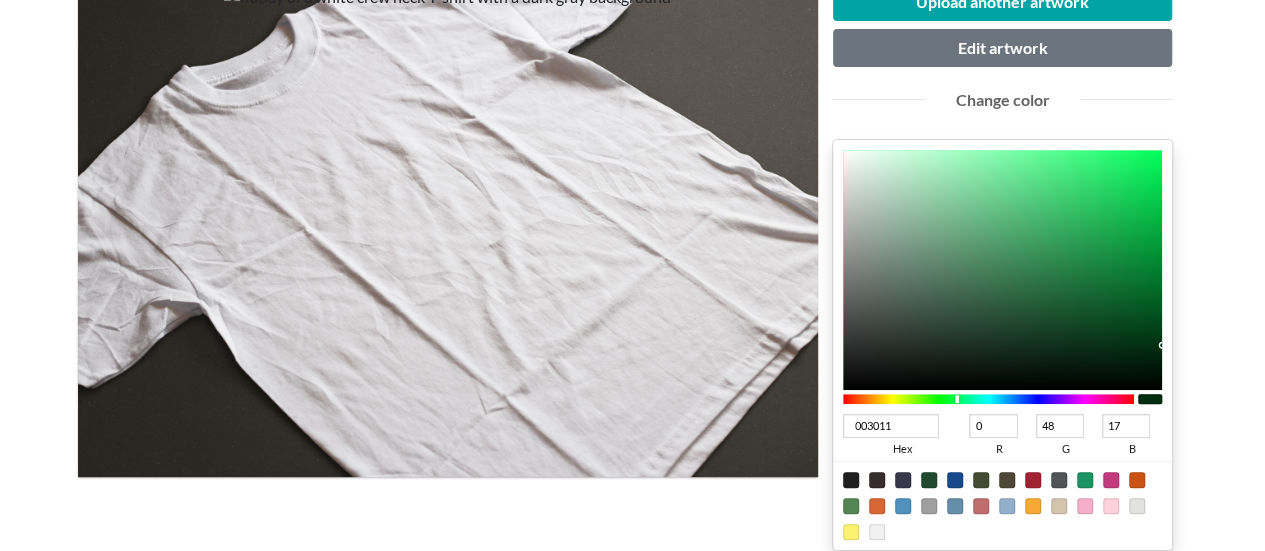scroll, scrollTop: 0, scrollLeft: 0, axis: both 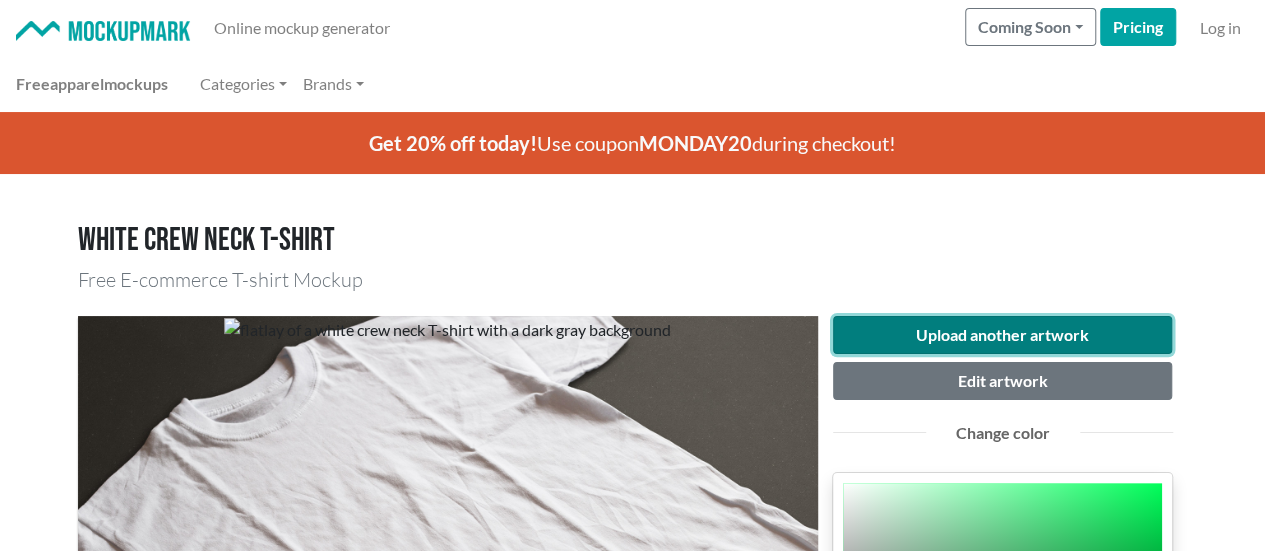 click on "Upload another artwork" at bounding box center (1003, 335) 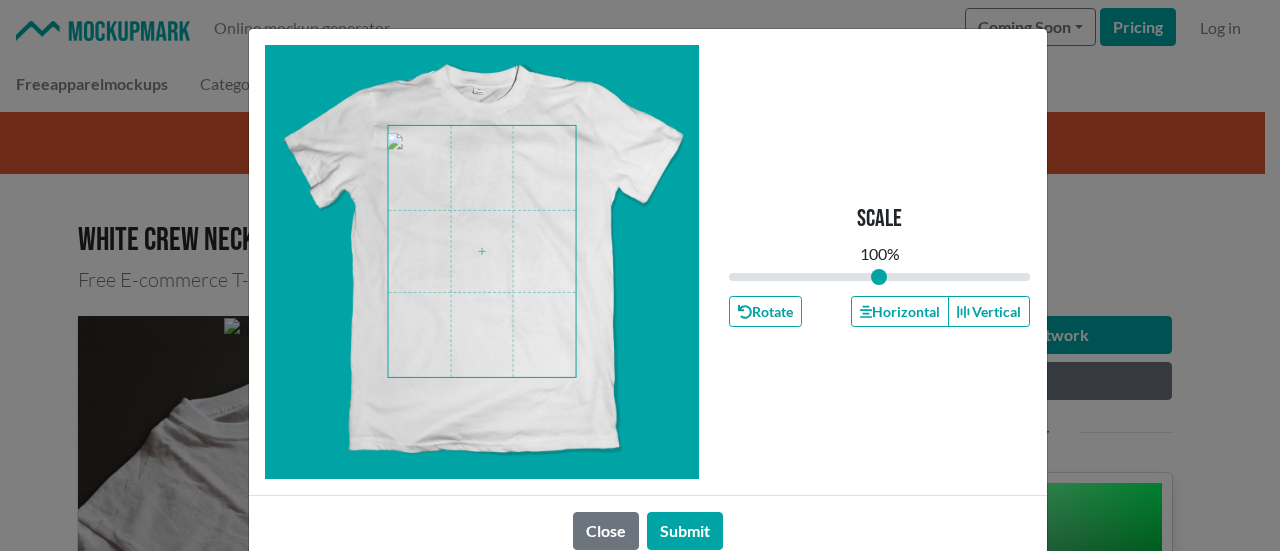 click at bounding box center [482, 251] 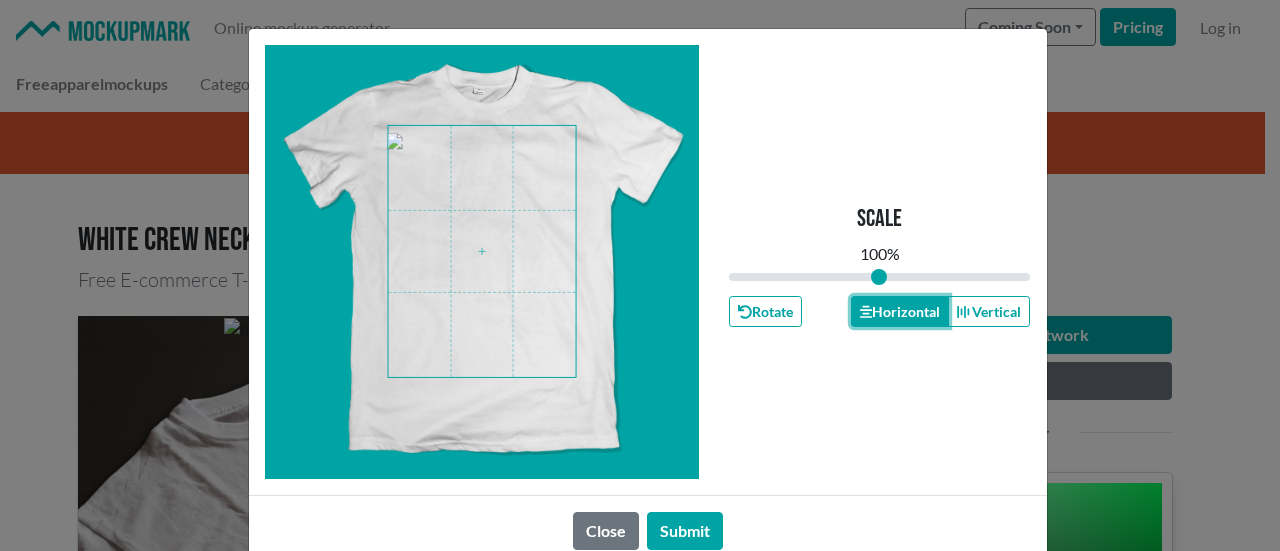 click on "Horizontal" at bounding box center [900, 311] 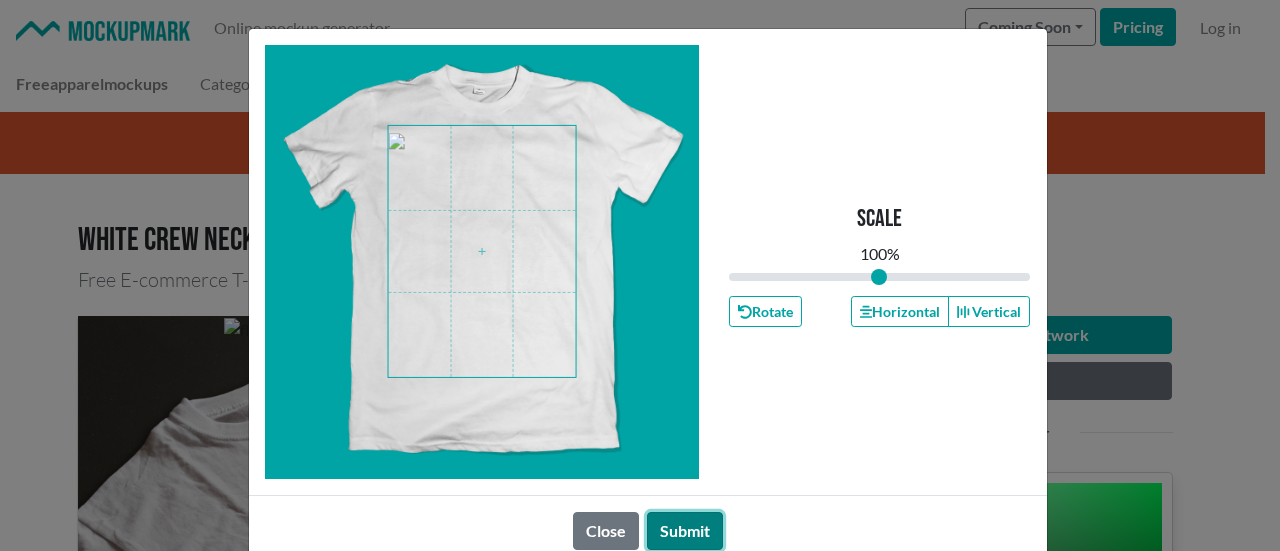 click on "Submit" at bounding box center [685, 531] 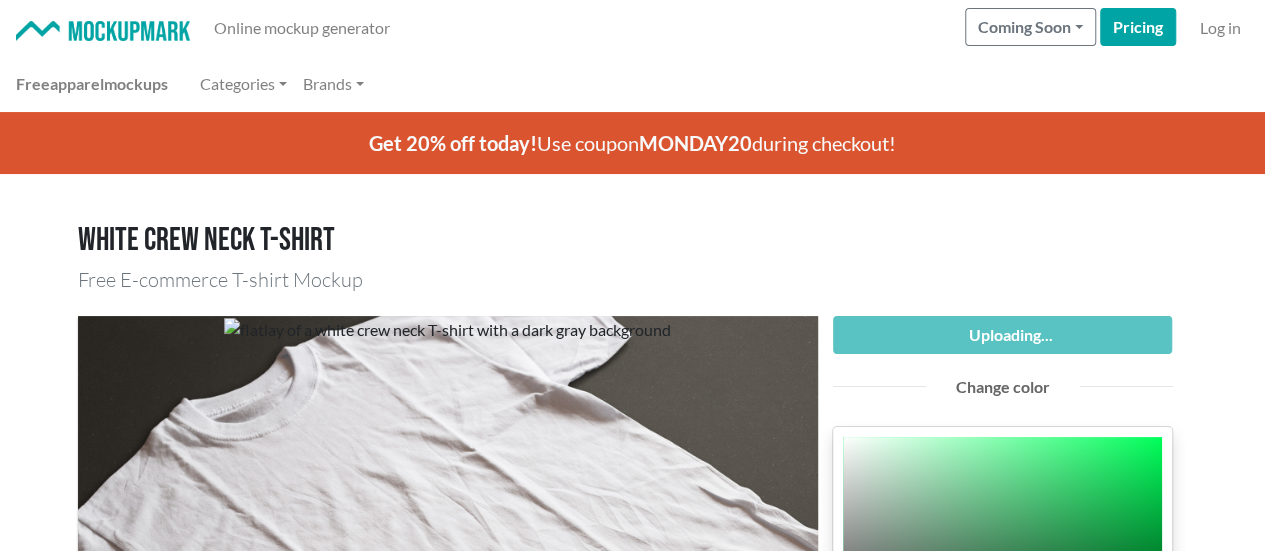scroll, scrollTop: 333, scrollLeft: 0, axis: vertical 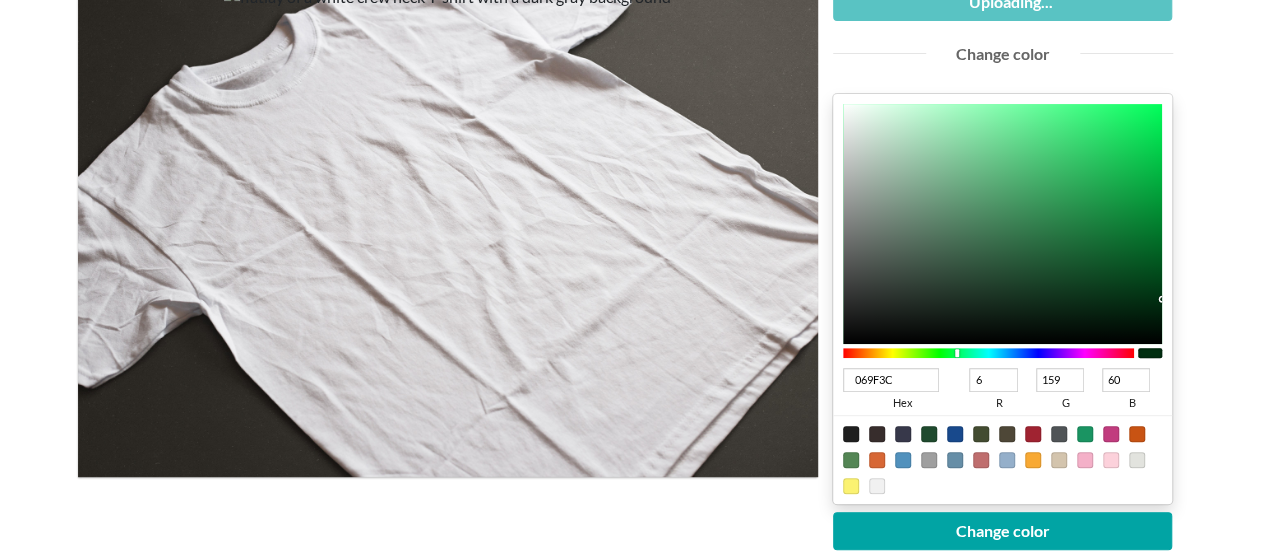click at bounding box center [1003, 224] 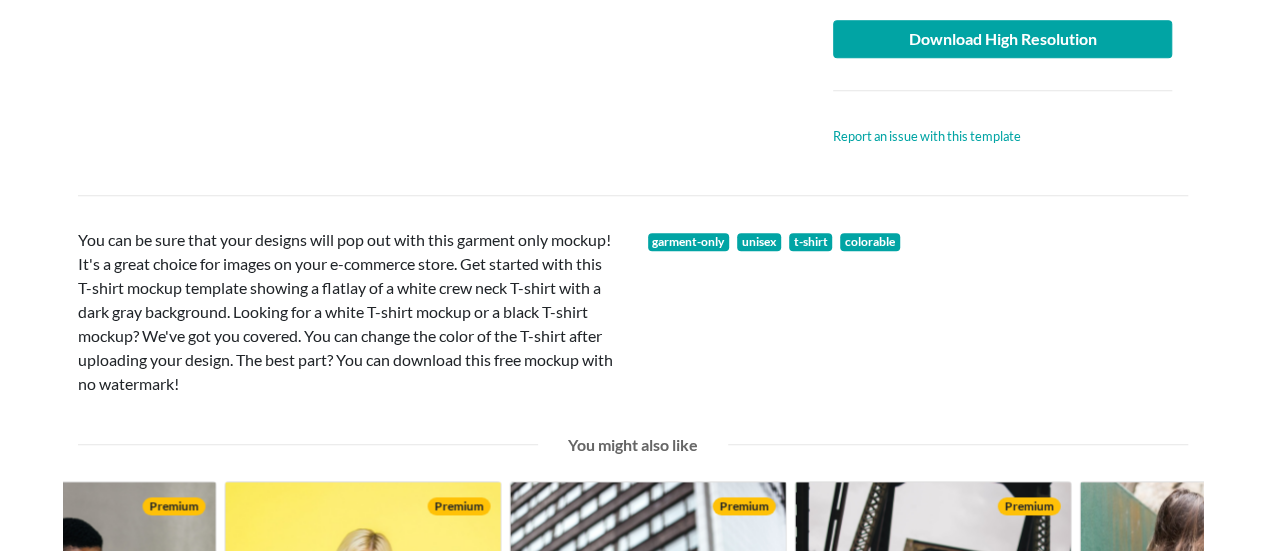 scroll, scrollTop: 640, scrollLeft: 0, axis: vertical 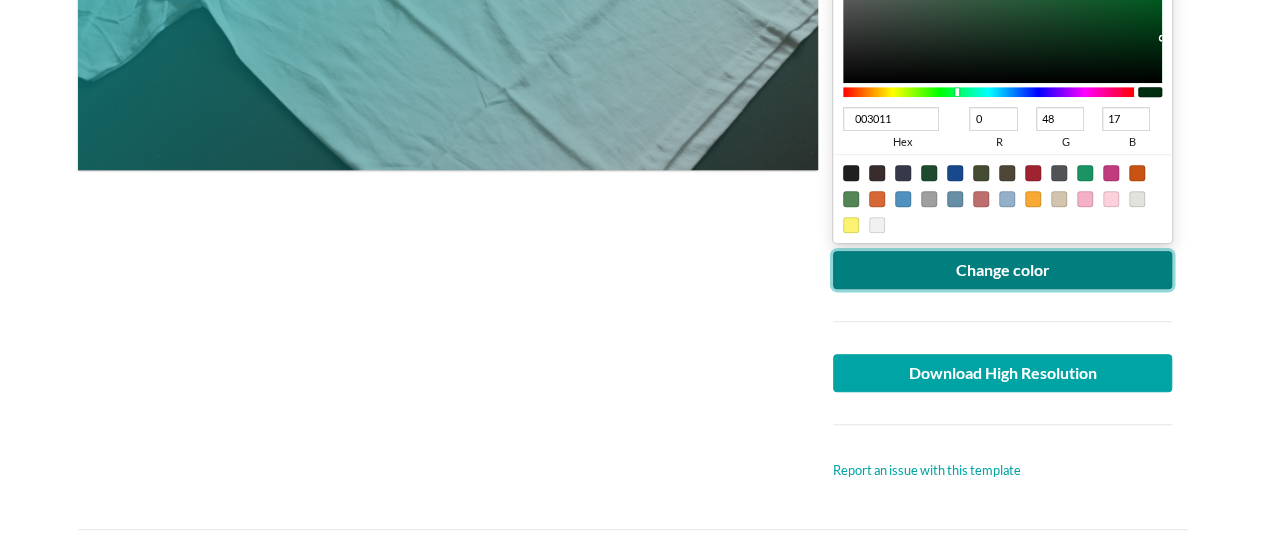click on "Change color" at bounding box center (1003, 270) 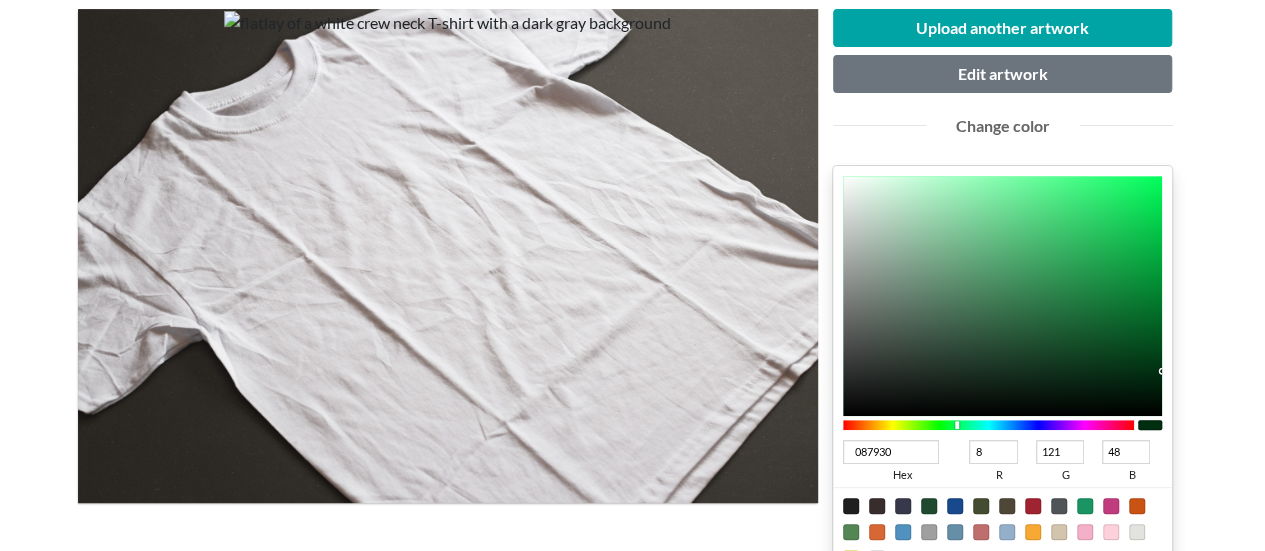 click at bounding box center (1003, 296) 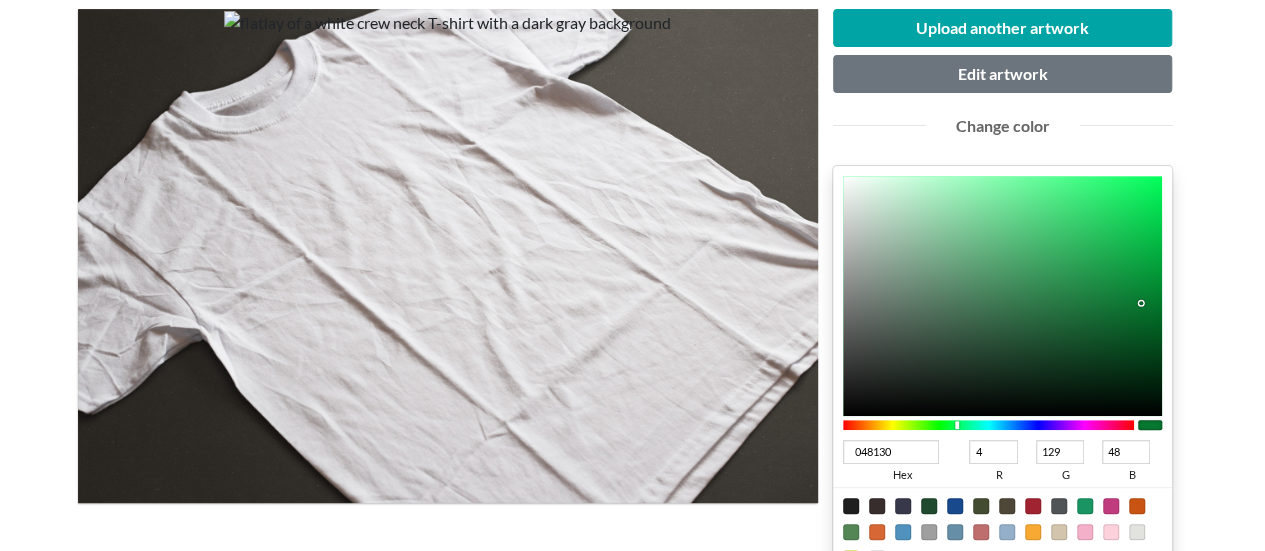 click at bounding box center (1003, 296) 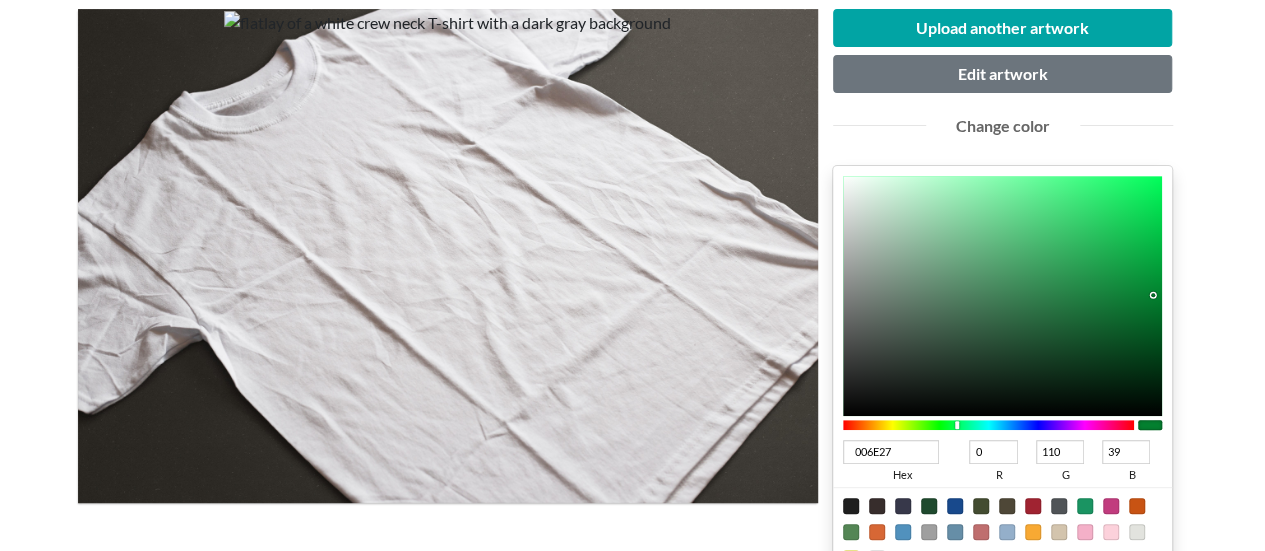 click at bounding box center (1003, 296) 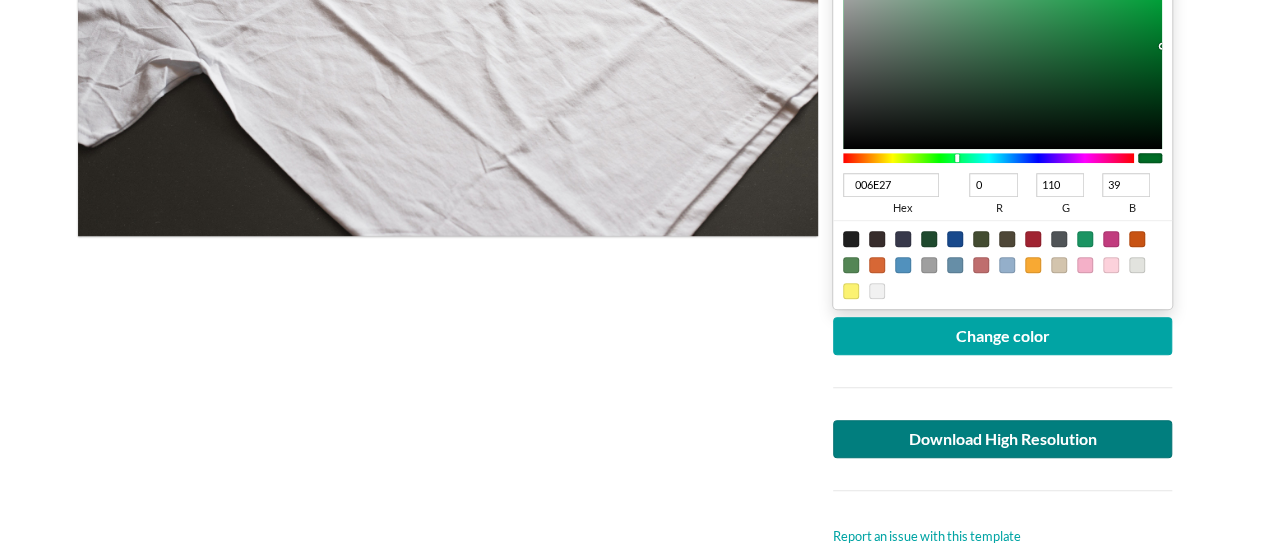 scroll, scrollTop: 640, scrollLeft: 0, axis: vertical 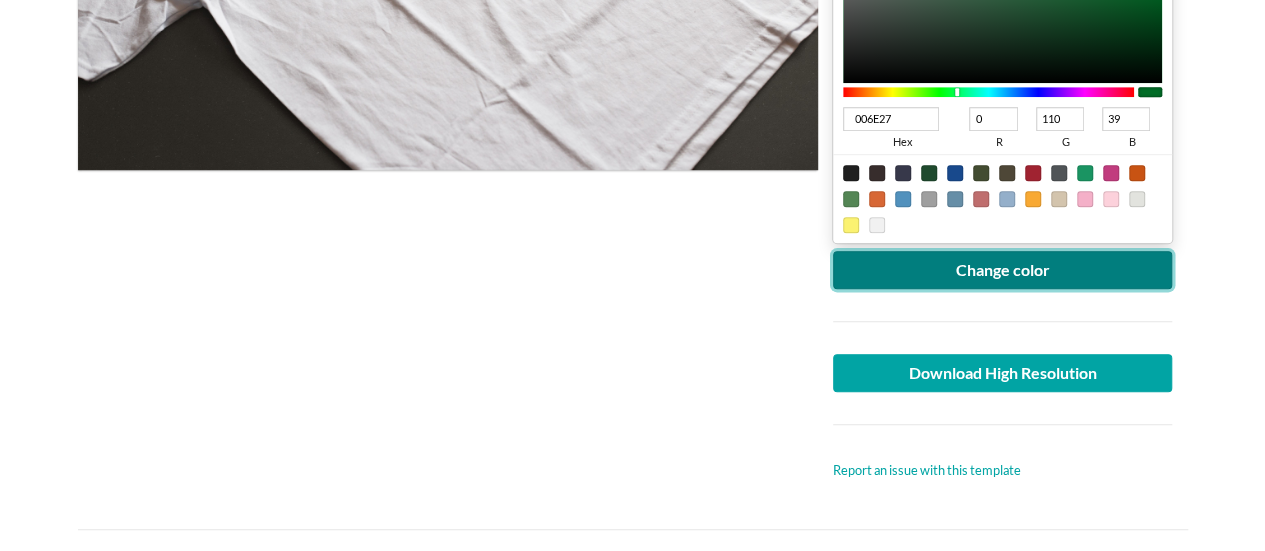 click on "Change color" at bounding box center [1003, 270] 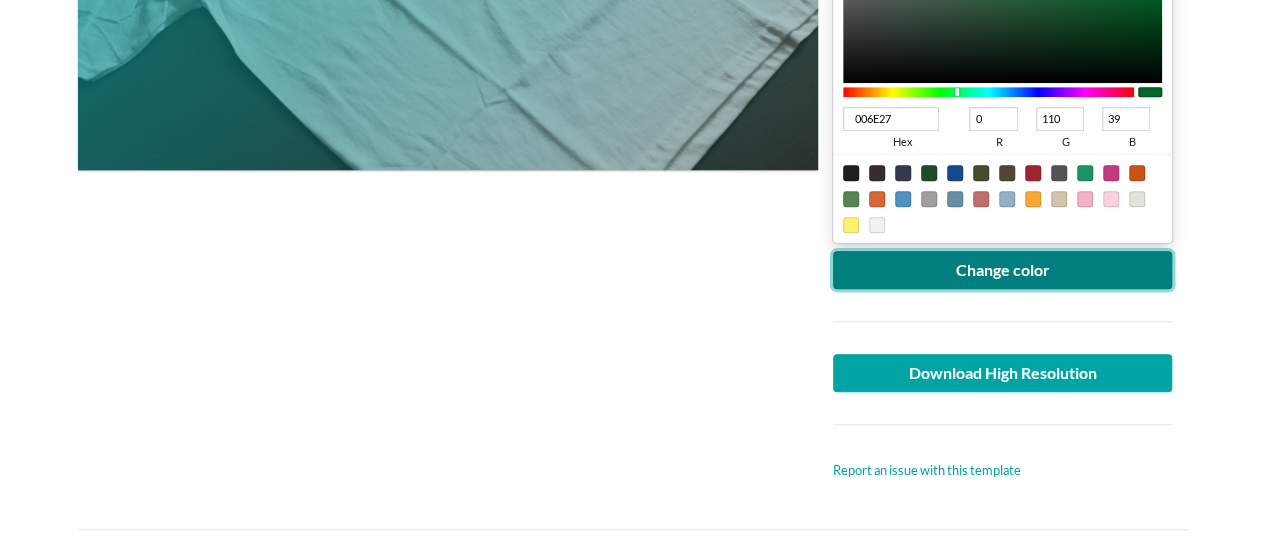 scroll, scrollTop: 307, scrollLeft: 0, axis: vertical 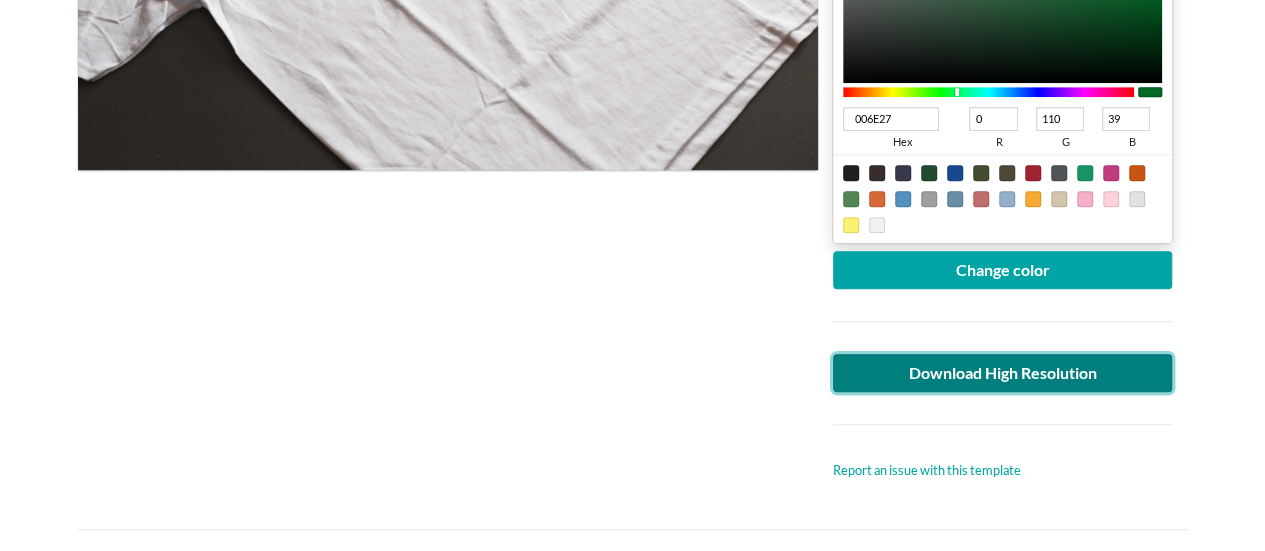 click on "Download High Resolution" at bounding box center [1003, 373] 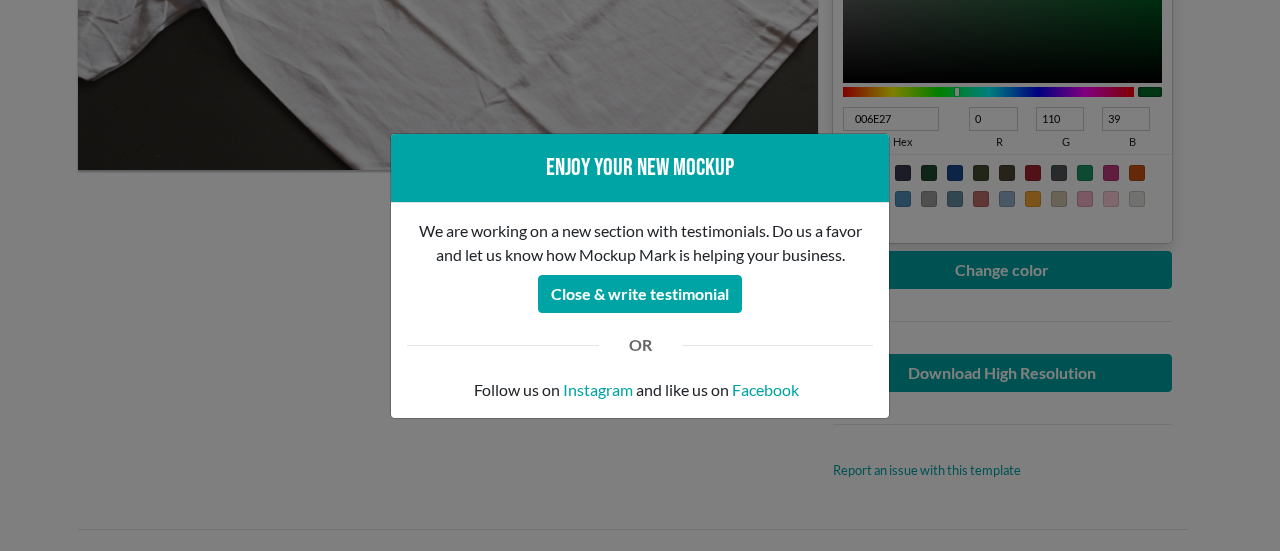 click on "Enjoy your new mockup We are working on a new section with testimonials. Do us a favor and let us know how Mockup Mark is helping your business. Close  & write testimonial OR Follow us on   Instagram   and like us on   Facebook" at bounding box center (640, 275) 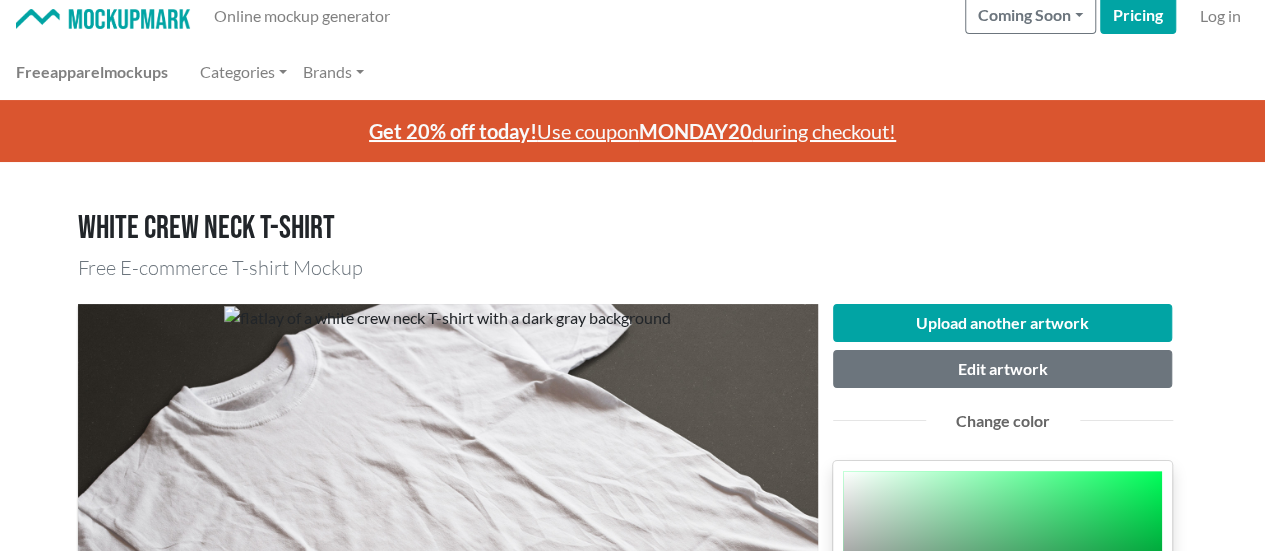 scroll, scrollTop: 0, scrollLeft: 0, axis: both 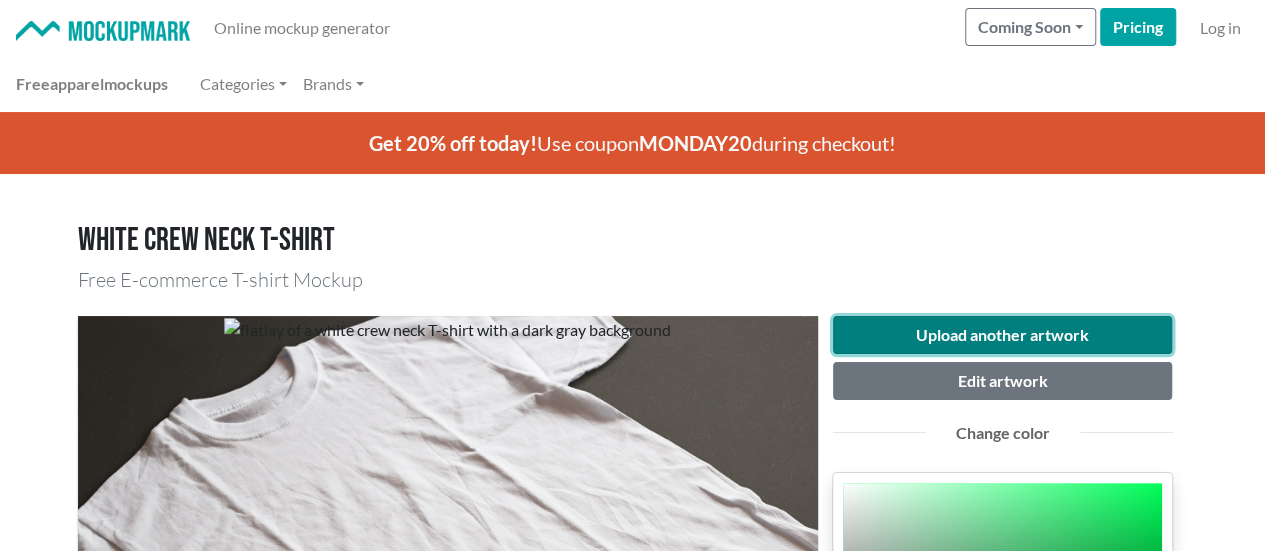 click on "Upload another artwork" at bounding box center (1003, 335) 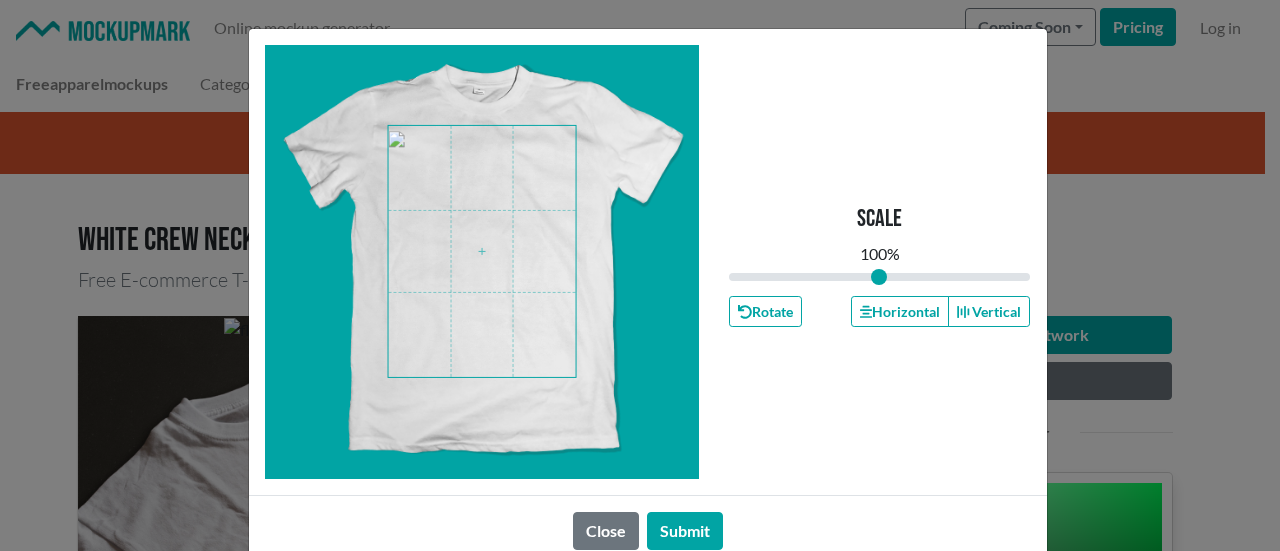 click at bounding box center [482, 251] 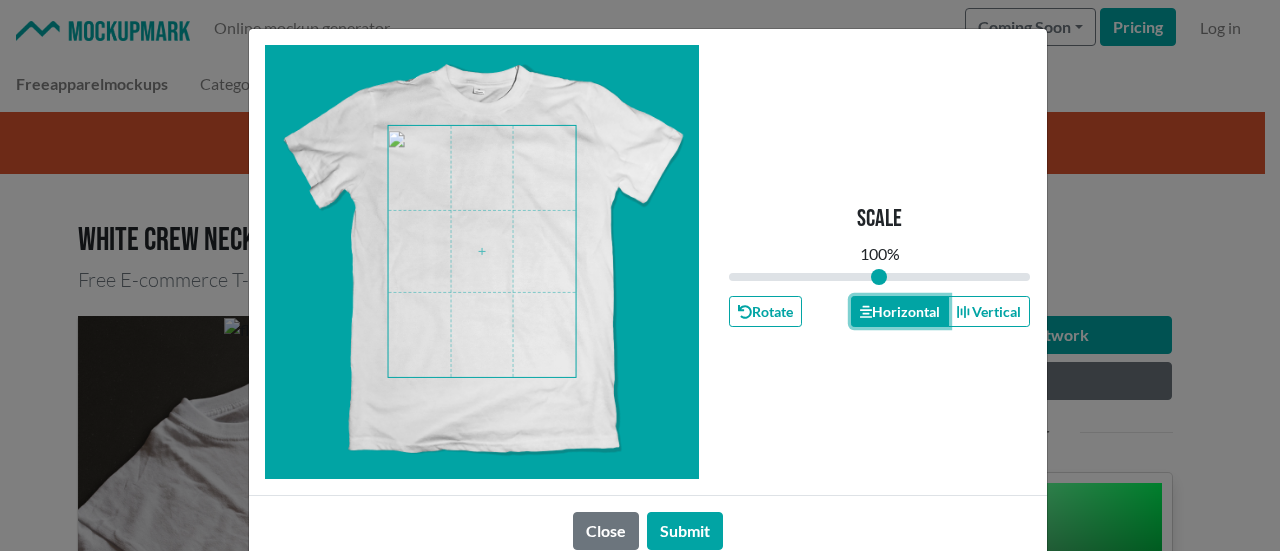 click on "Horizontal" at bounding box center [900, 311] 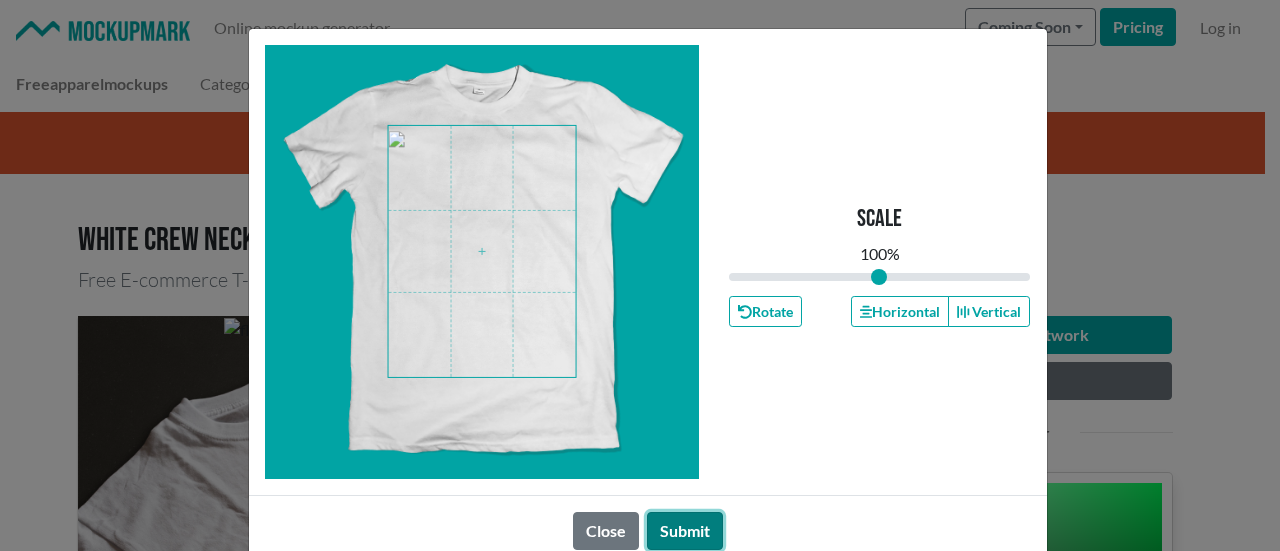 click on "Submit" at bounding box center [685, 531] 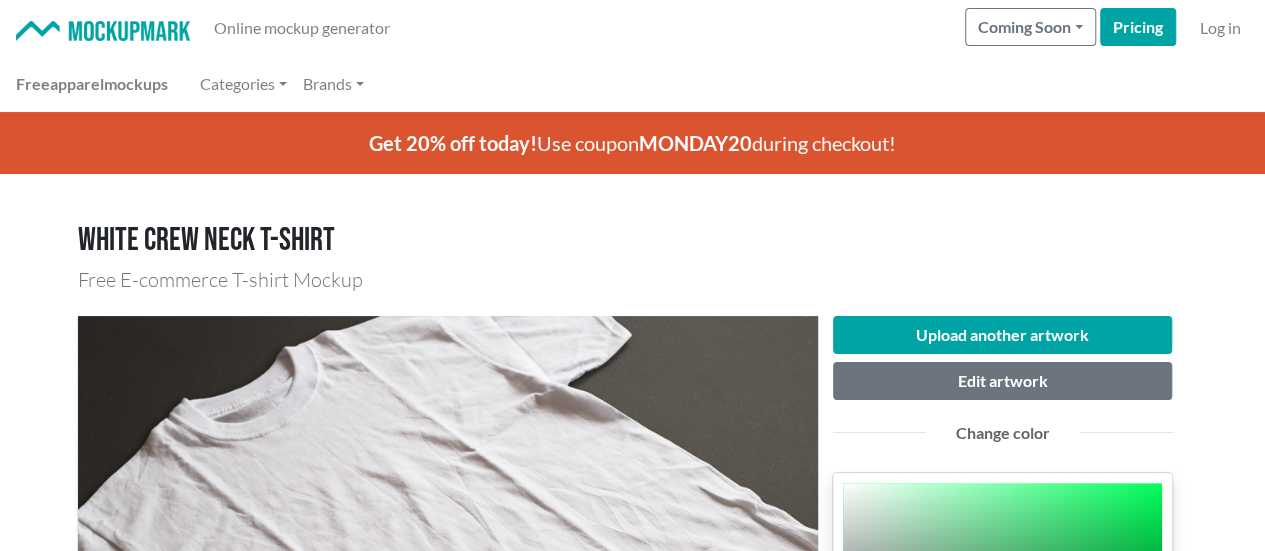click on "White crew neck T-shirt" at bounding box center [633, 241] 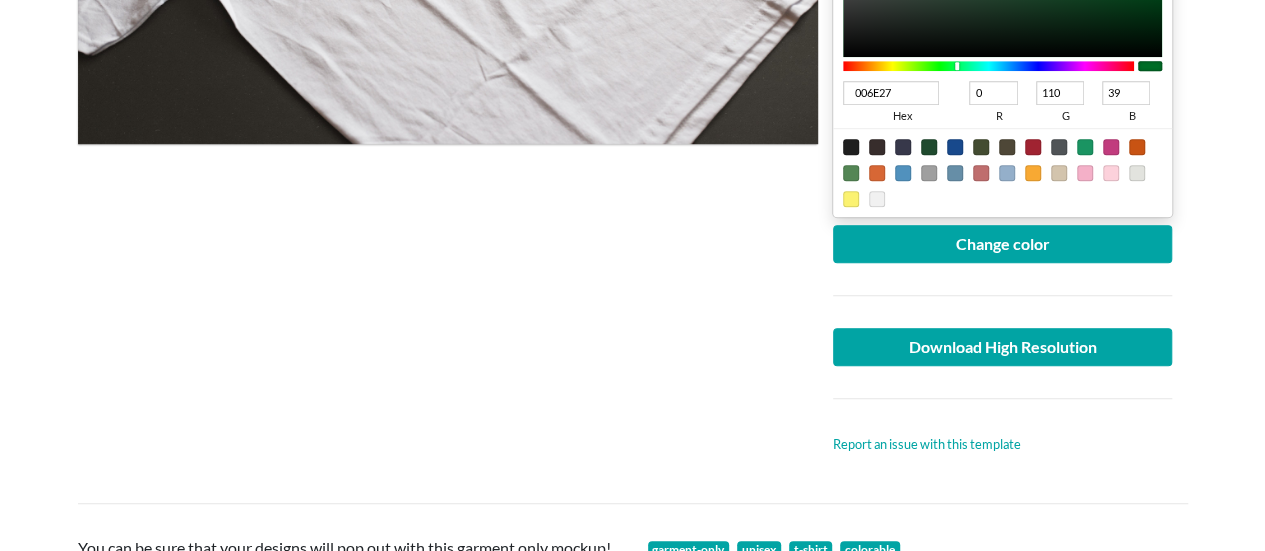 scroll, scrollTop: 333, scrollLeft: 0, axis: vertical 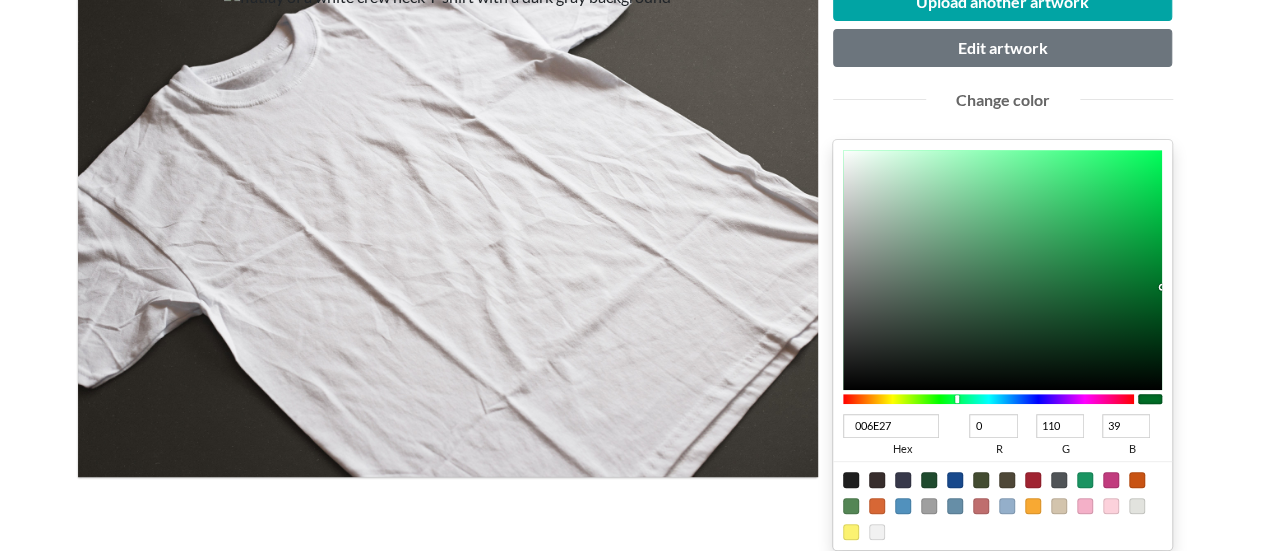 click at bounding box center (851, 480) 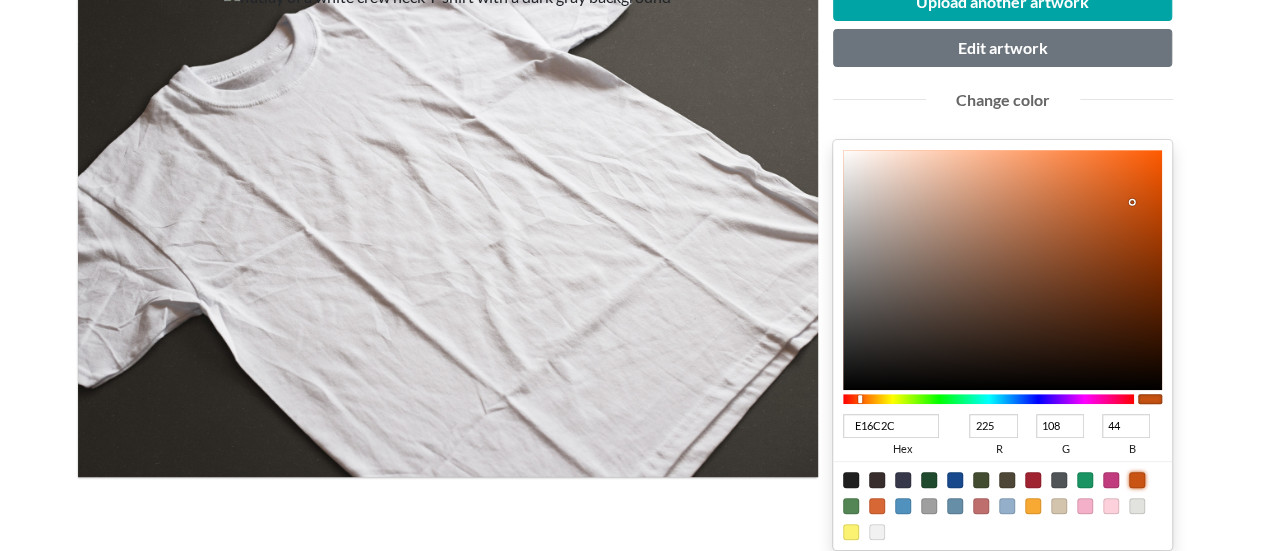 click at bounding box center [1003, 270] 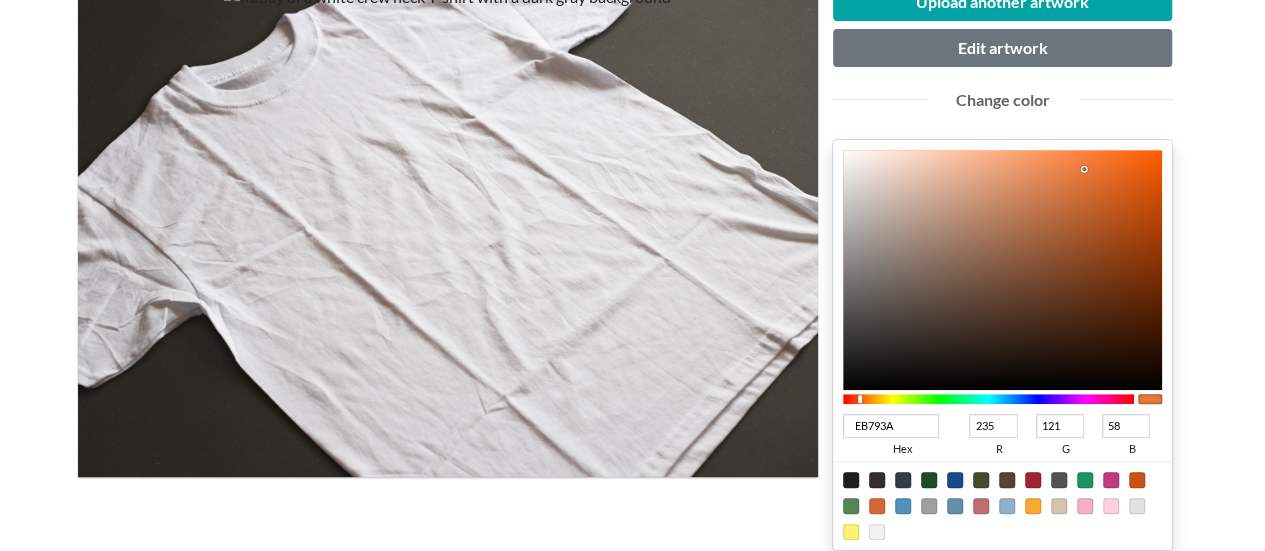 click at bounding box center (1003, 270) 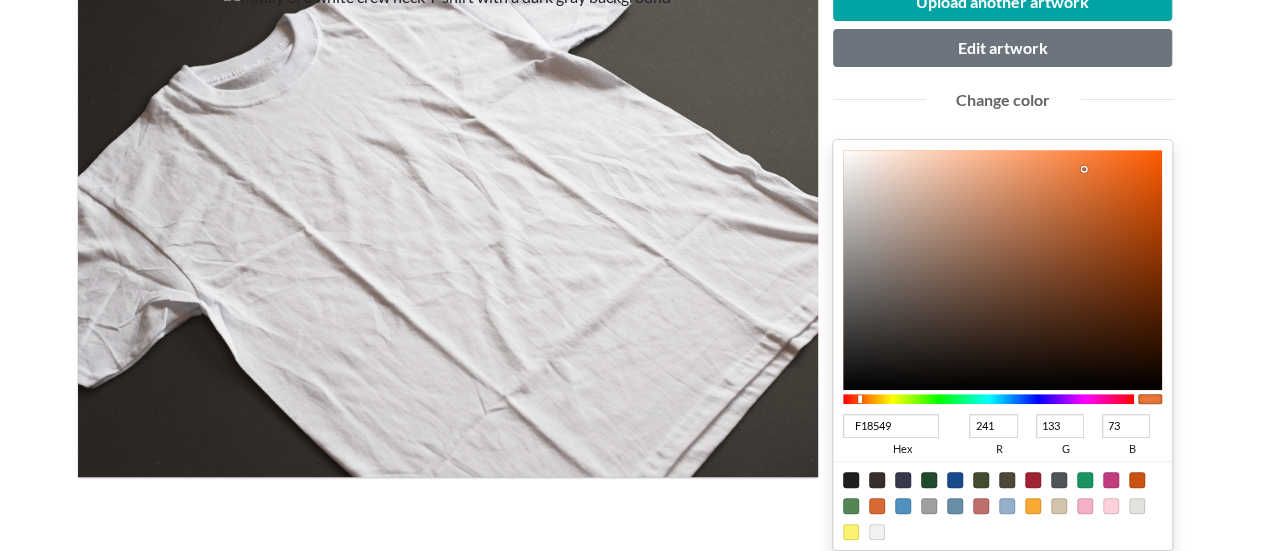 click at bounding box center (1003, 270) 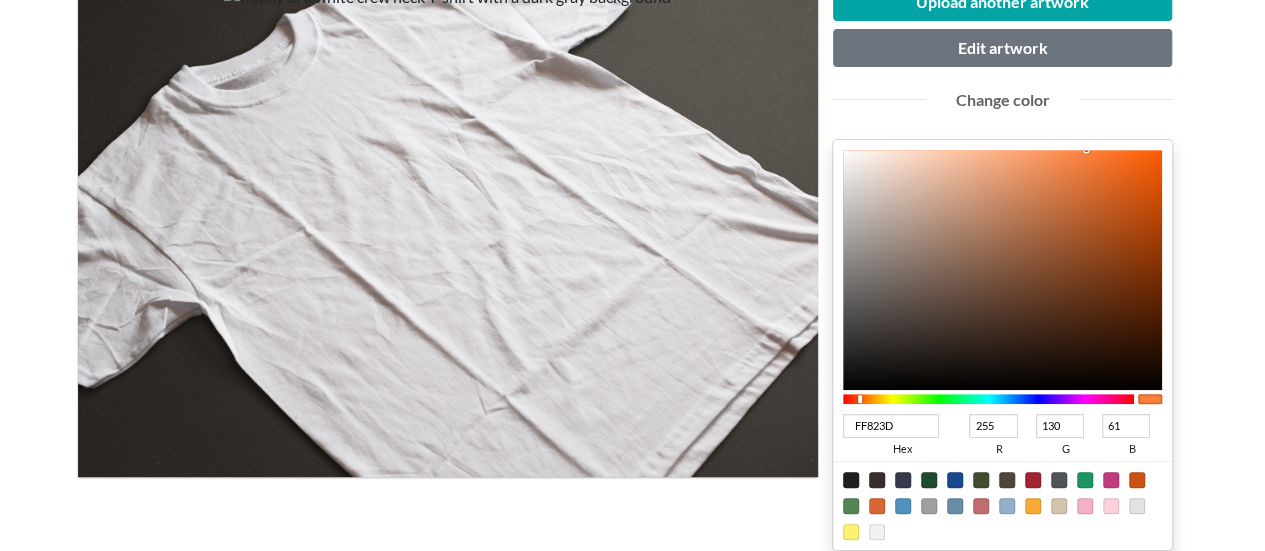 drag, startPoint x: 1078, startPoint y: 163, endPoint x: 1086, endPoint y: 148, distance: 17 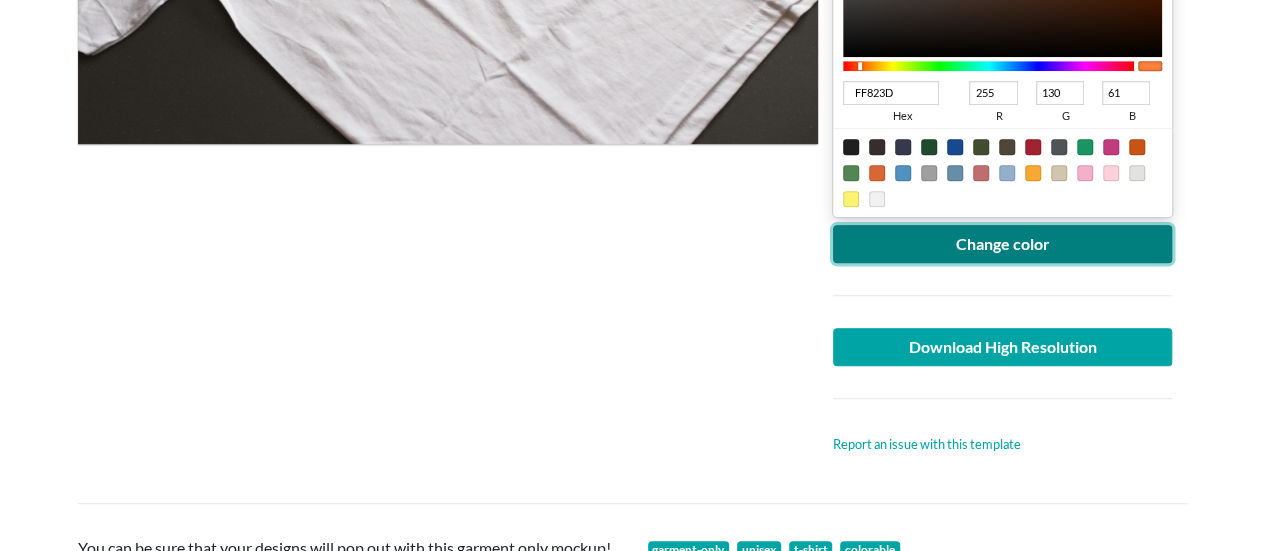 click on "Change color" at bounding box center [1003, 244] 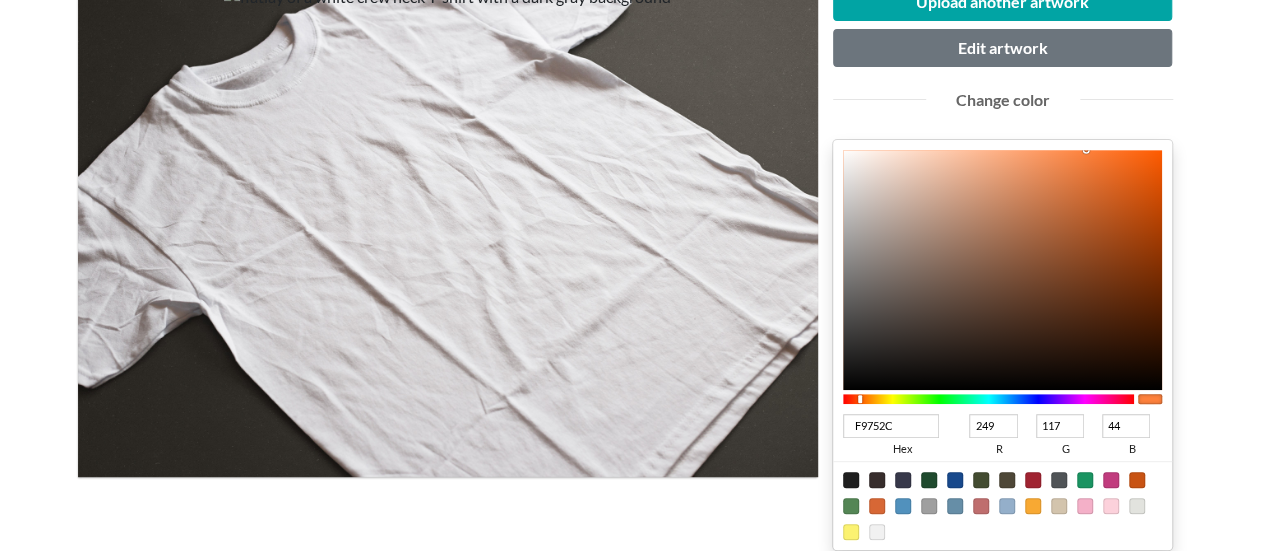 click at bounding box center [1003, 270] 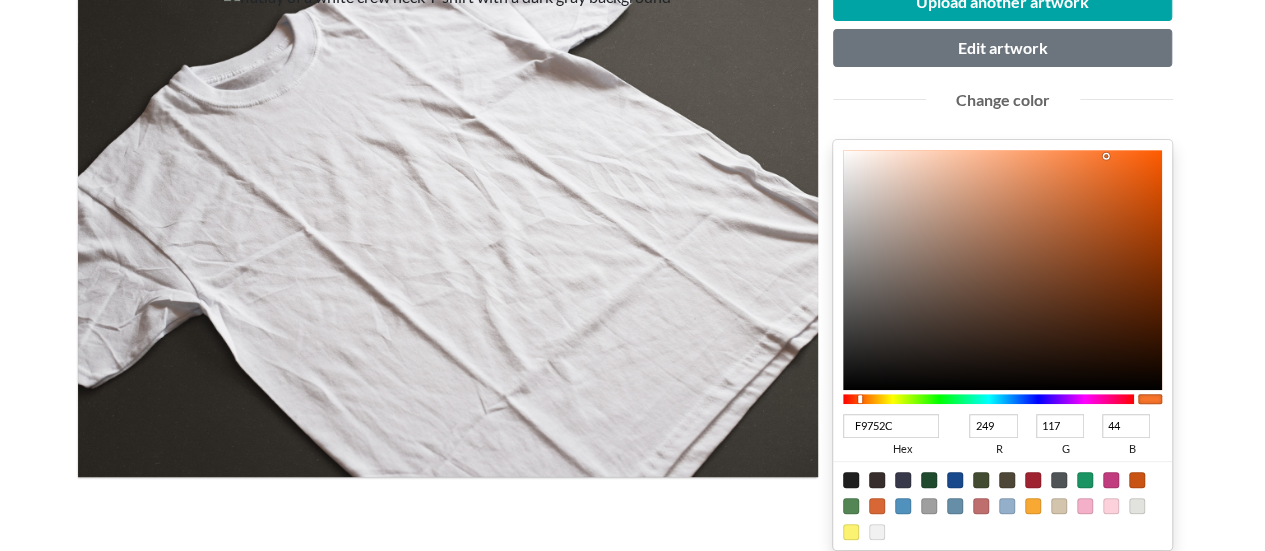 scroll, scrollTop: 666, scrollLeft: 0, axis: vertical 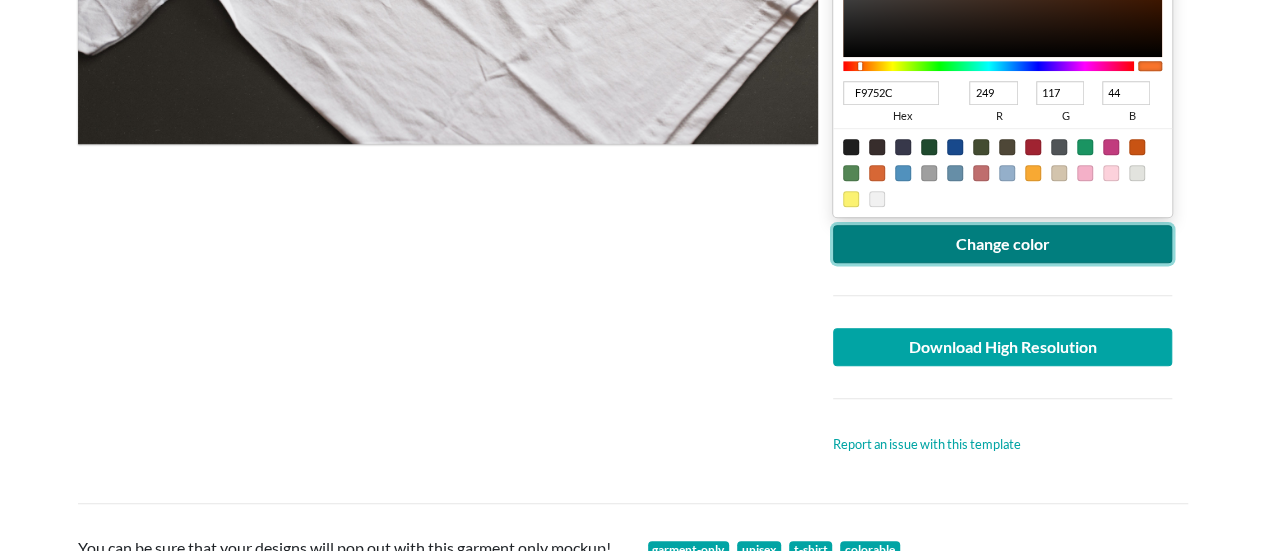 click on "Change color" at bounding box center [1003, 244] 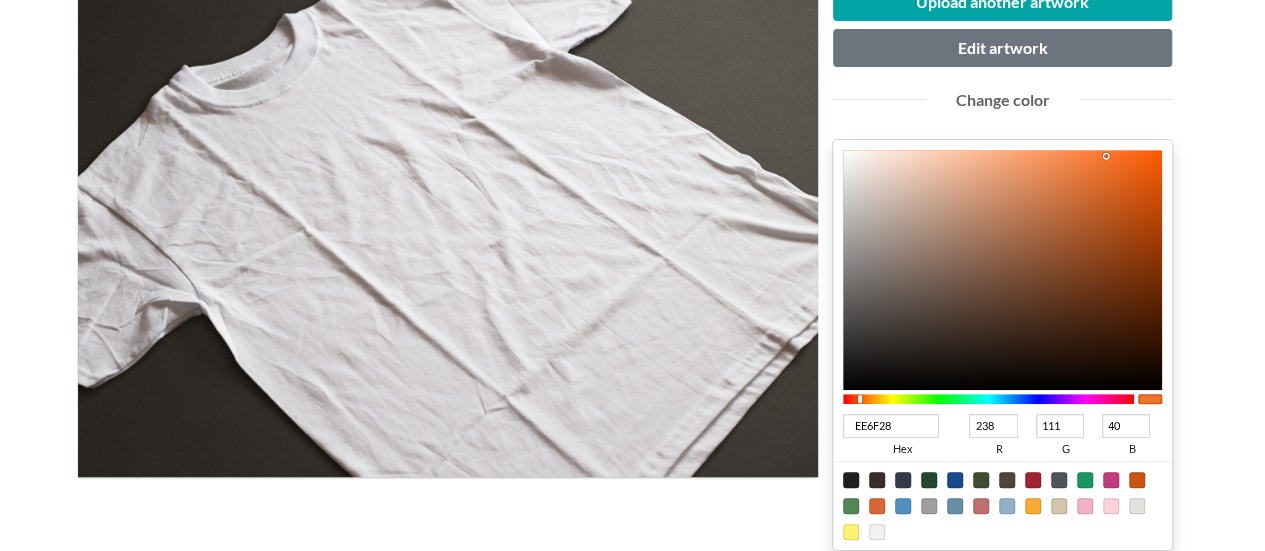 click at bounding box center (1003, 270) 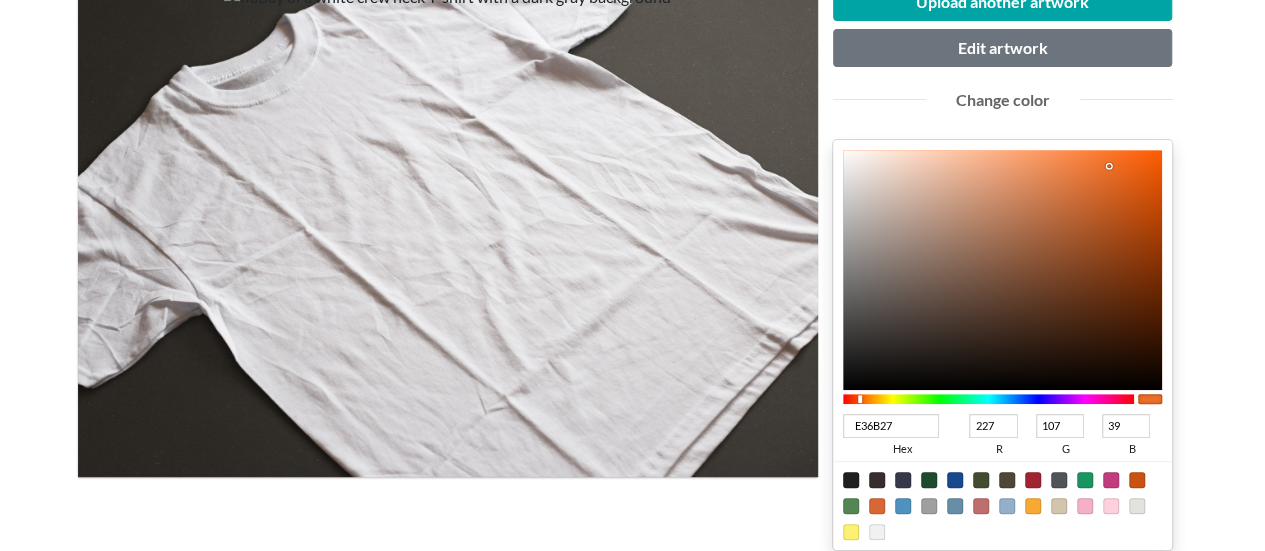 click at bounding box center [1003, 270] 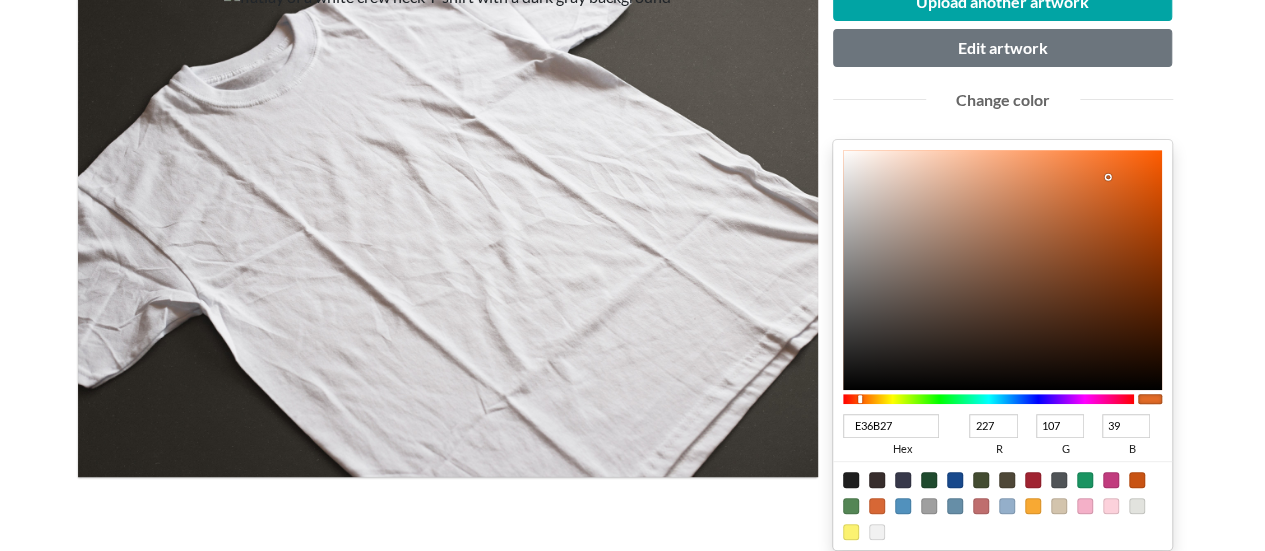click at bounding box center [1108, 177] 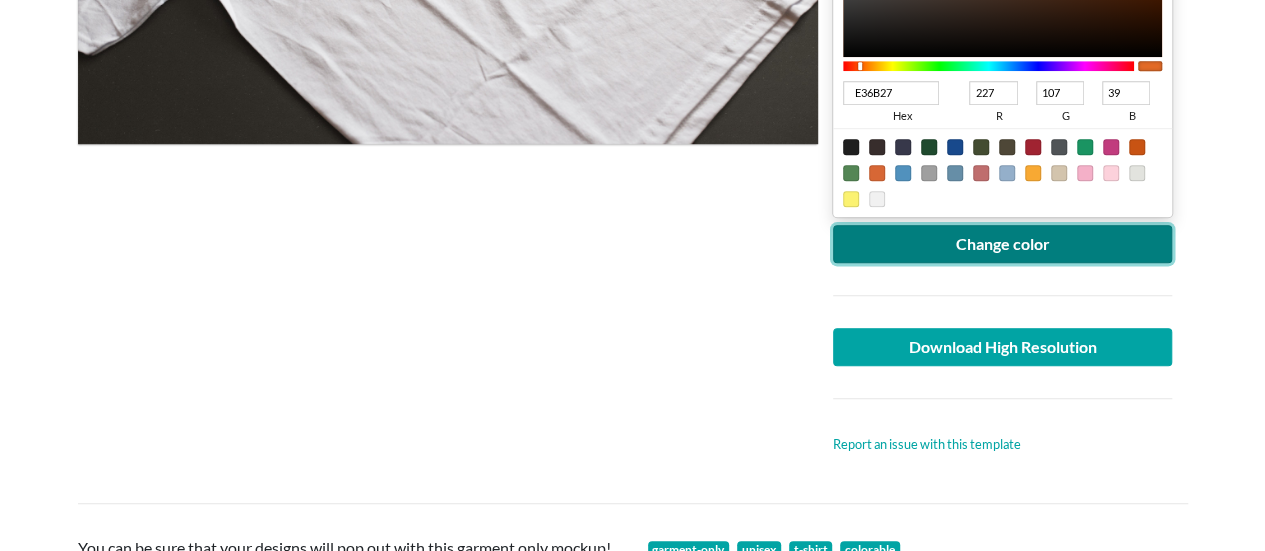 click on "Change color" at bounding box center (1003, 244) 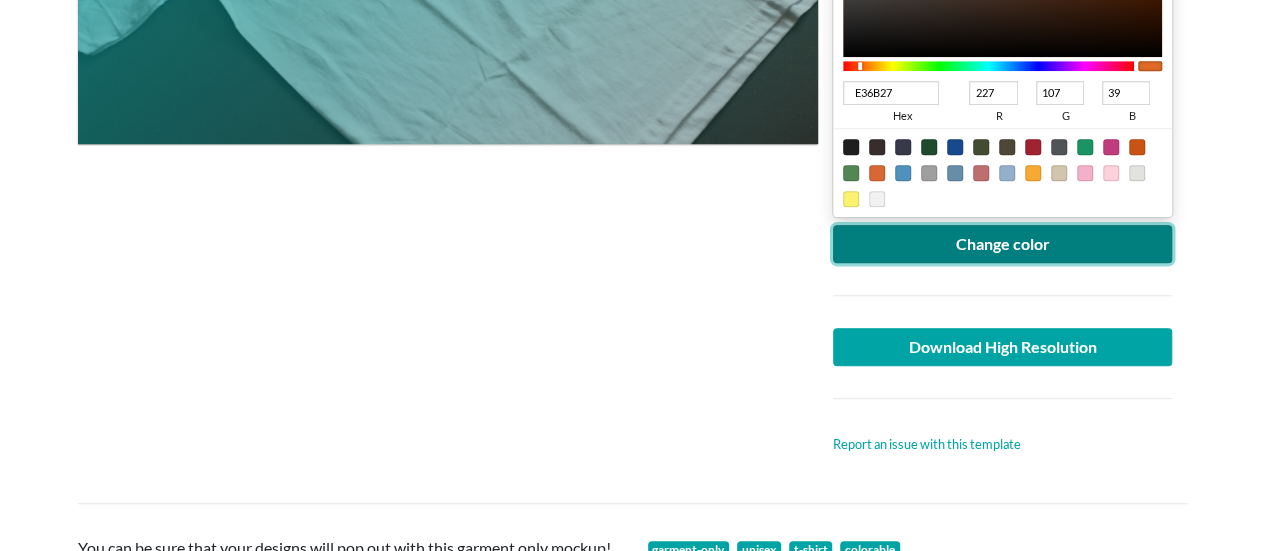 scroll, scrollTop: 333, scrollLeft: 0, axis: vertical 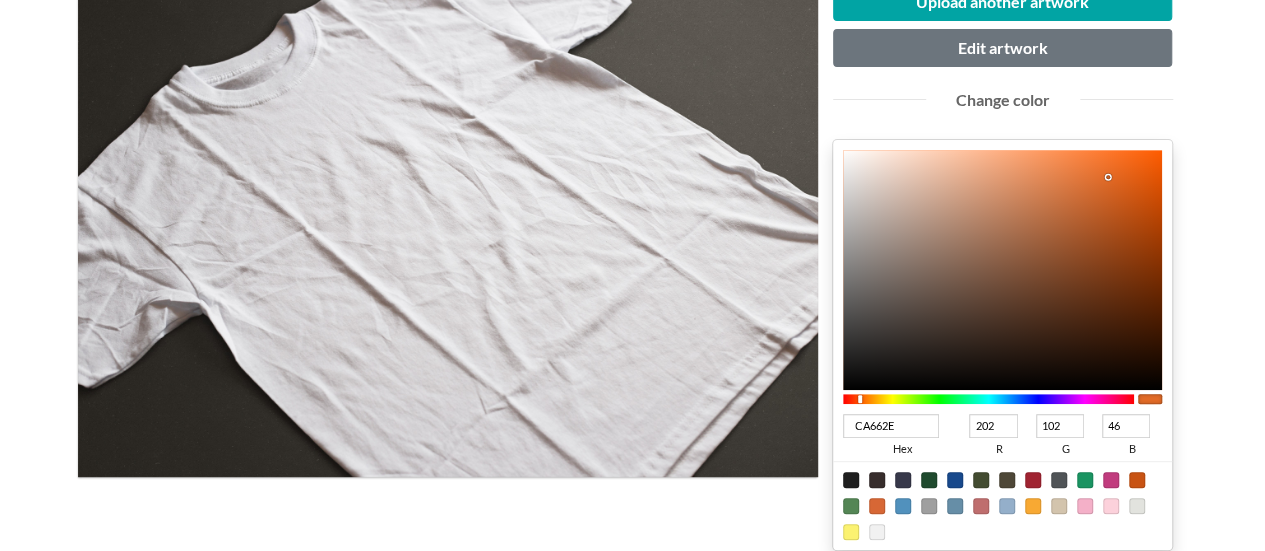 click at bounding box center (1003, 270) 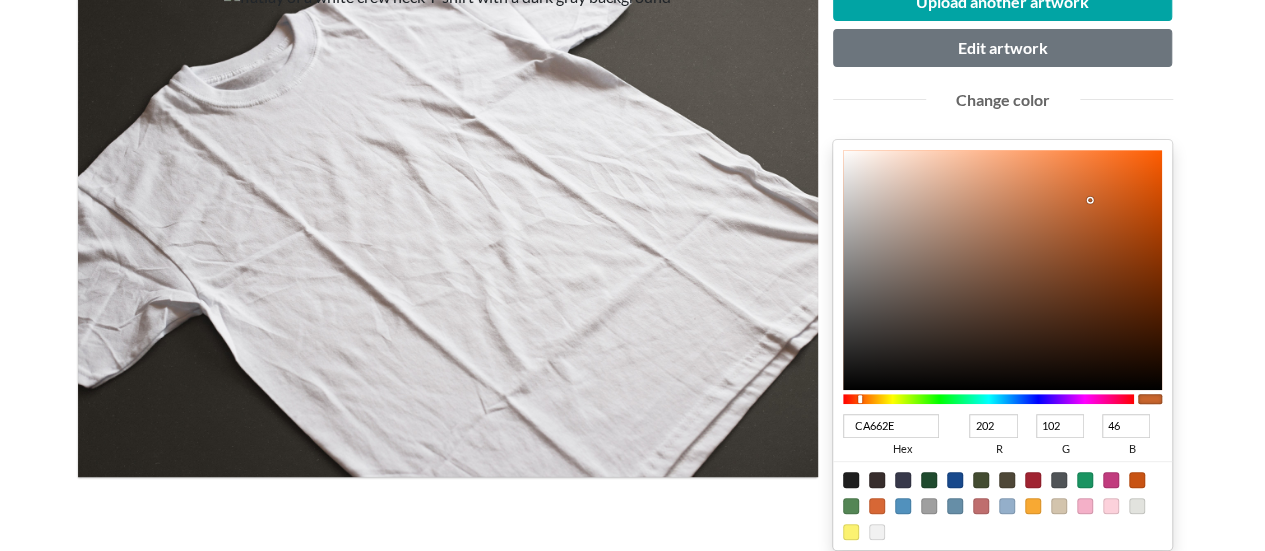 scroll, scrollTop: 666, scrollLeft: 0, axis: vertical 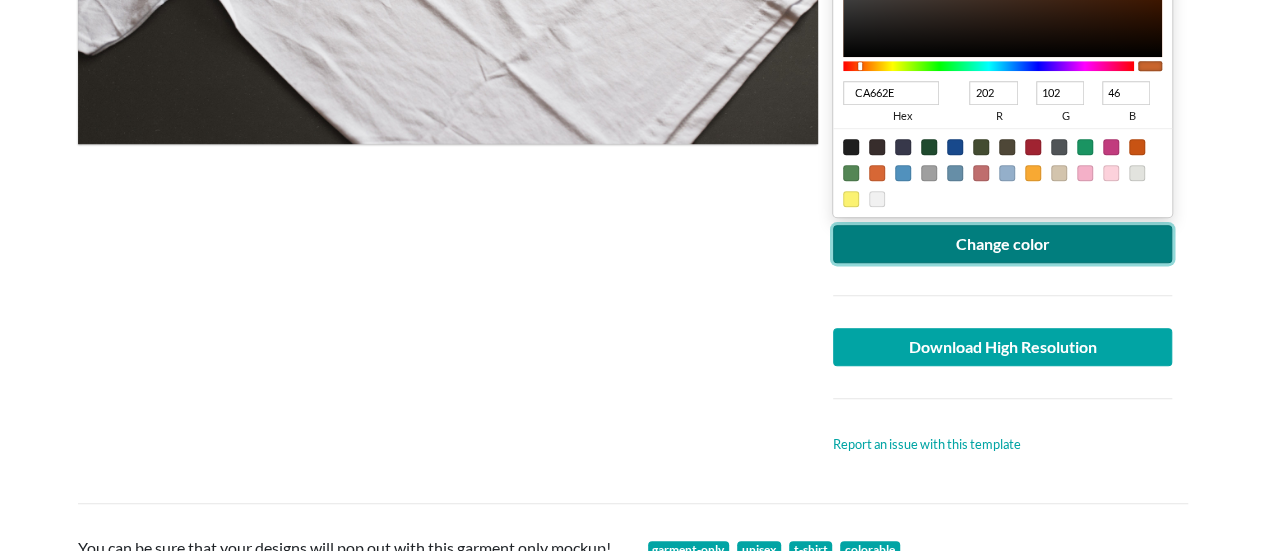 click on "Change color" at bounding box center (1003, 244) 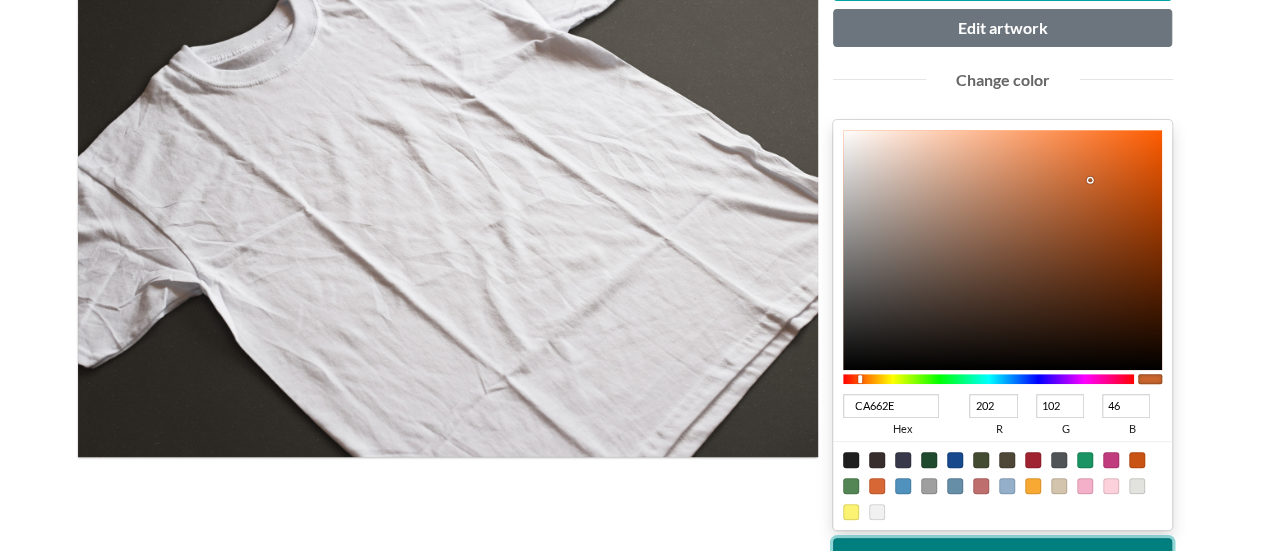 scroll, scrollTop: 666, scrollLeft: 0, axis: vertical 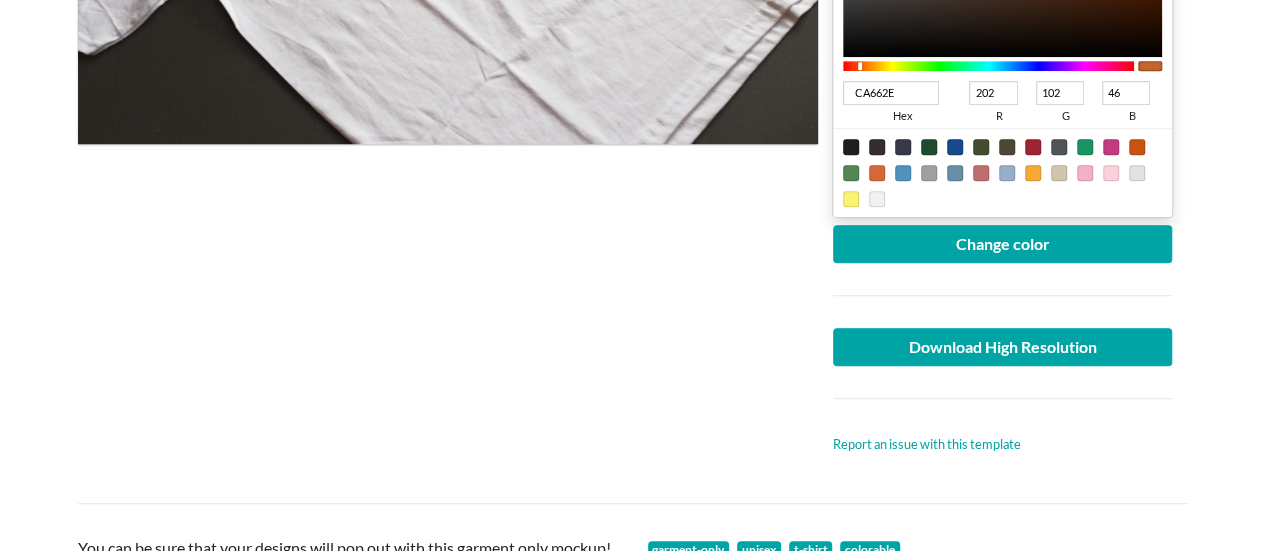 click on "CA662E" at bounding box center [891, 93] 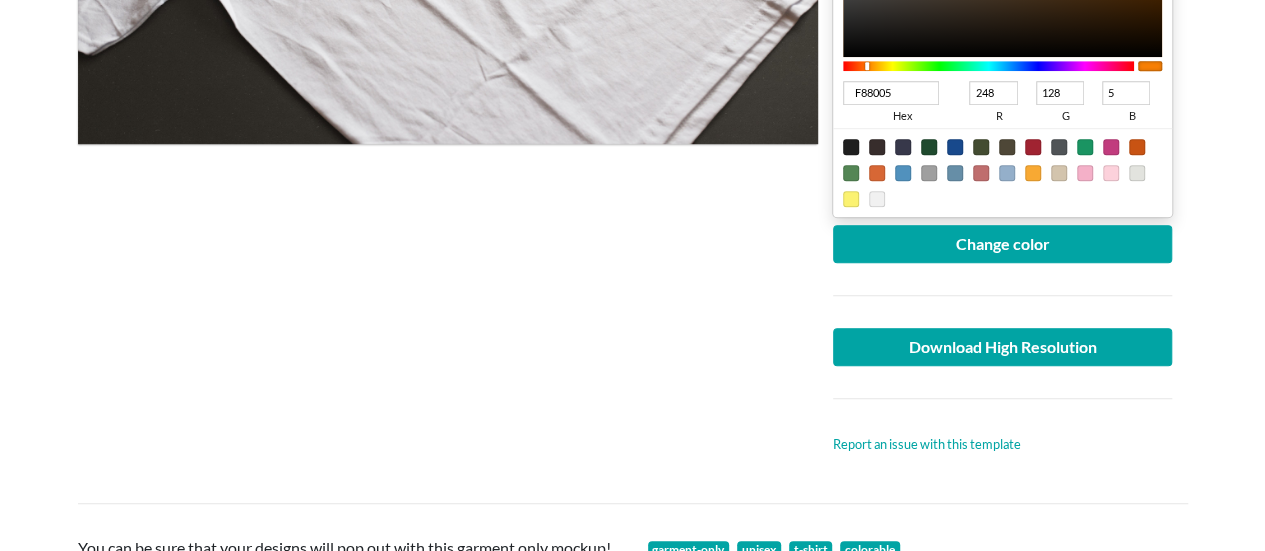 type on "F88005" 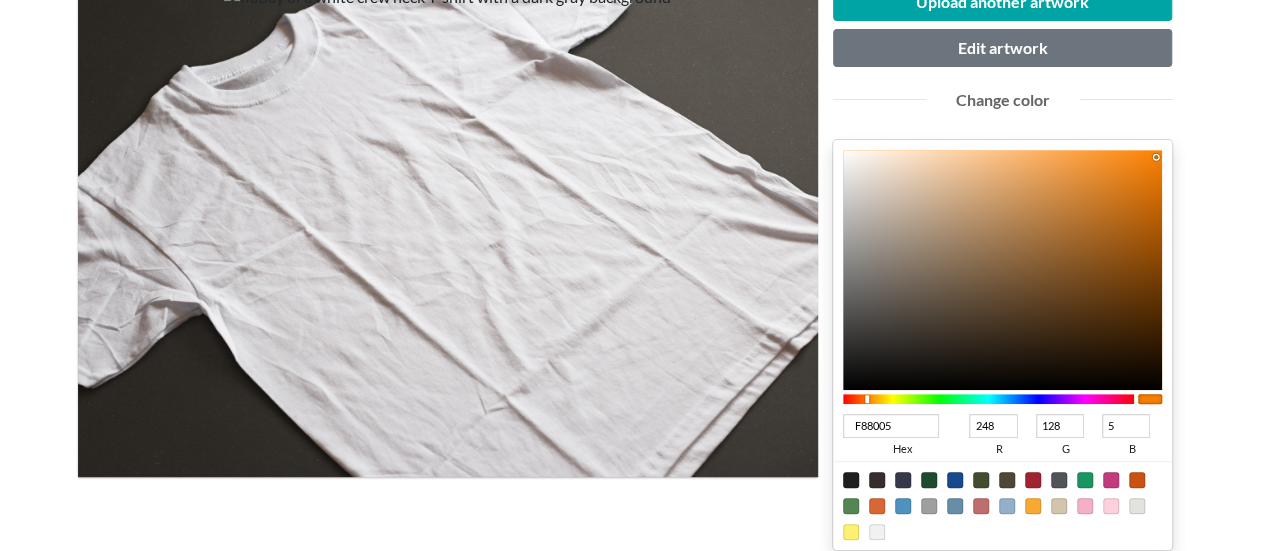 scroll, scrollTop: 666, scrollLeft: 0, axis: vertical 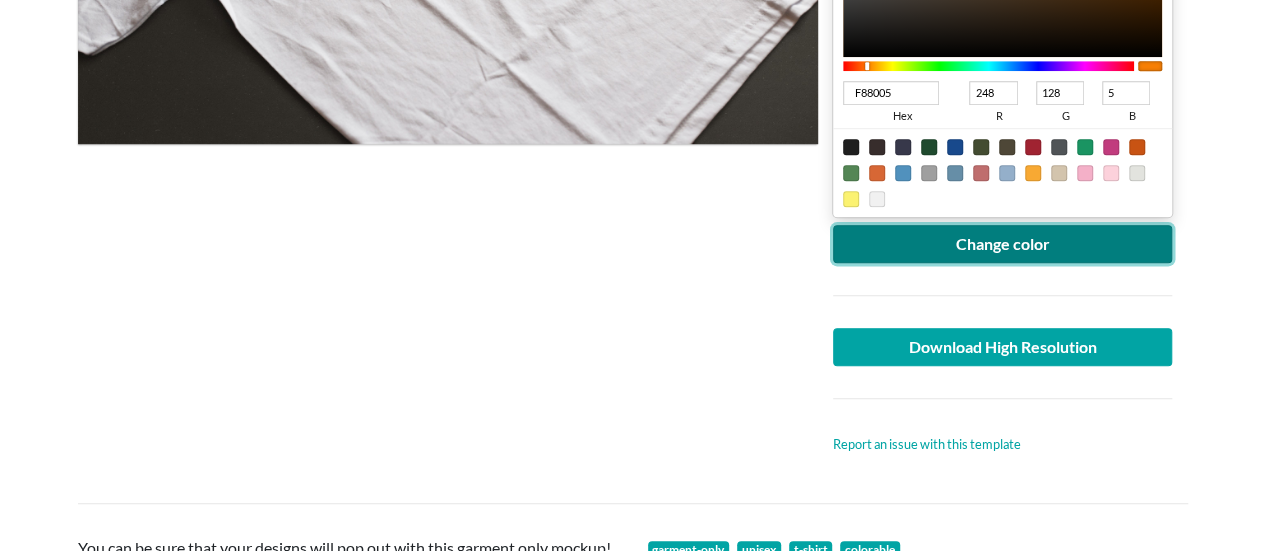 click on "Change color" at bounding box center [1003, 244] 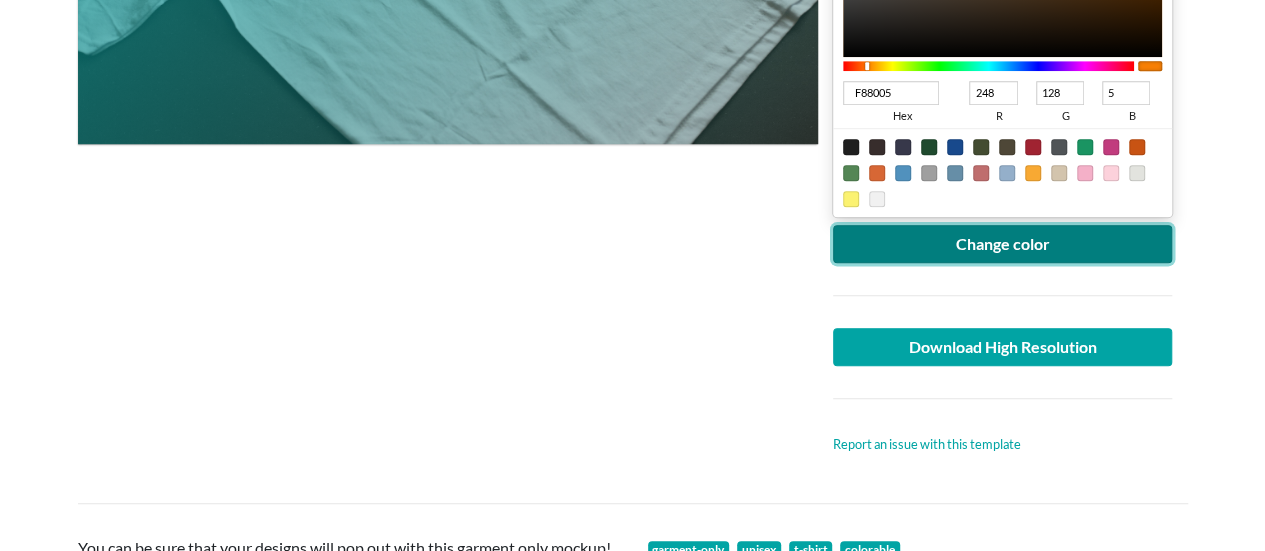 scroll, scrollTop: 333, scrollLeft: 0, axis: vertical 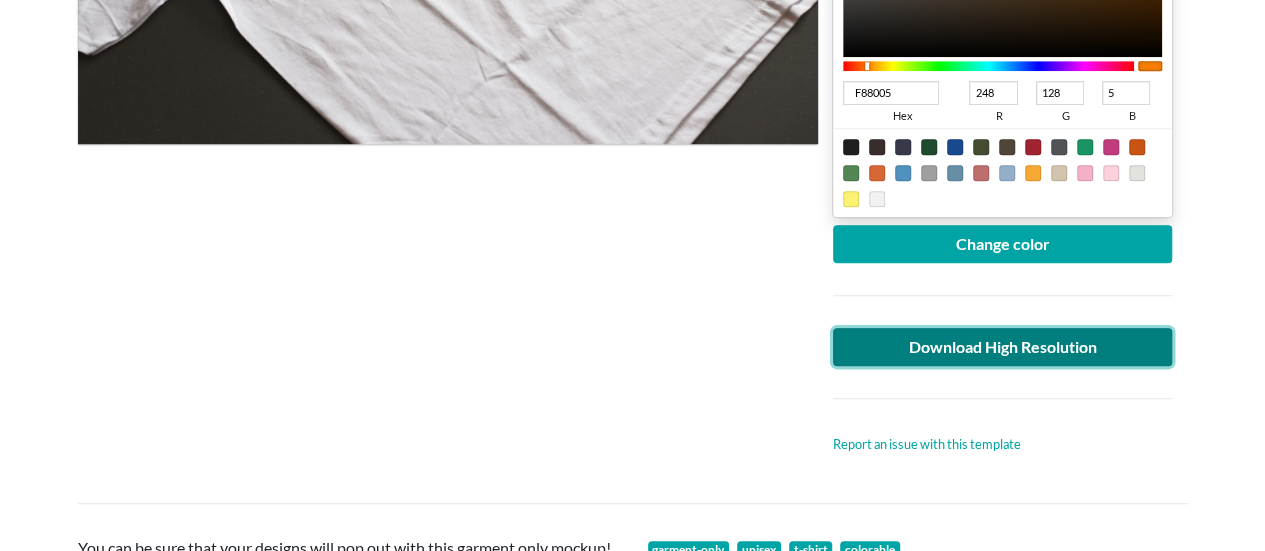 click on "Download High Resolution" at bounding box center (1003, 347) 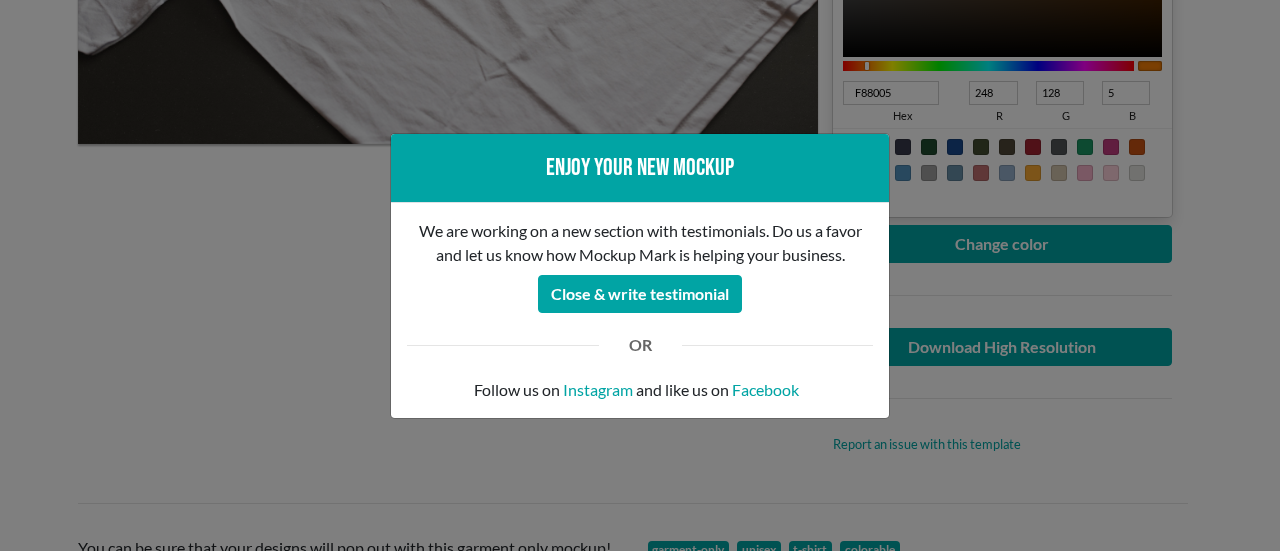 click on "Enjoy your new mockup We are working on a new section with testimonials. Do us a favor and let us know how Mockup Mark is helping your business. Close  & write testimonial OR Follow us on   Instagram   and like us on   Facebook" at bounding box center (640, 275) 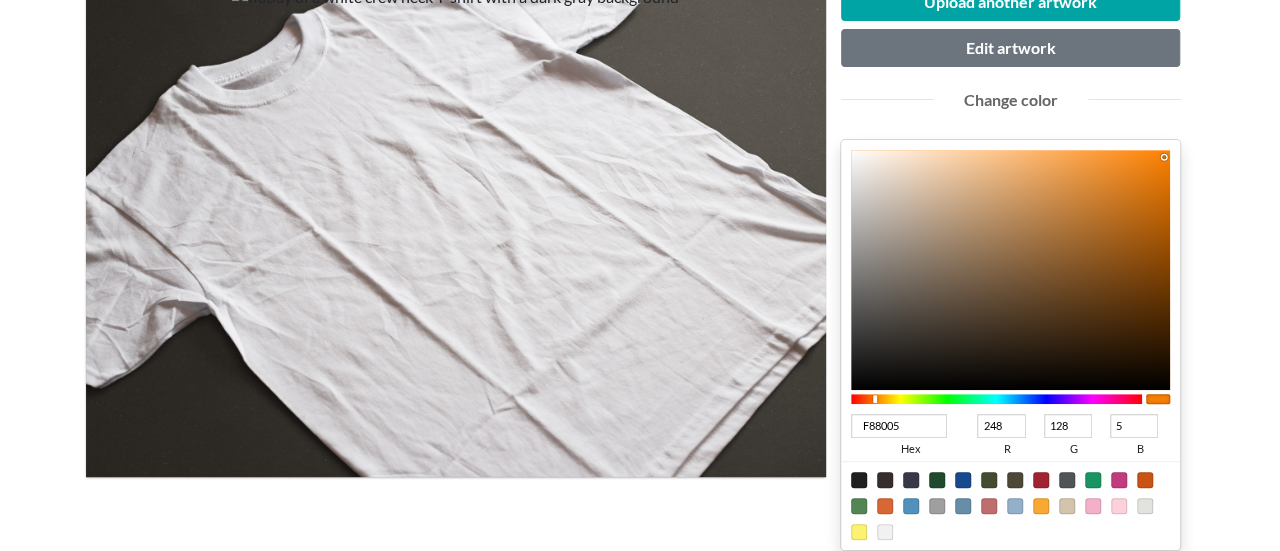 scroll, scrollTop: 0, scrollLeft: 0, axis: both 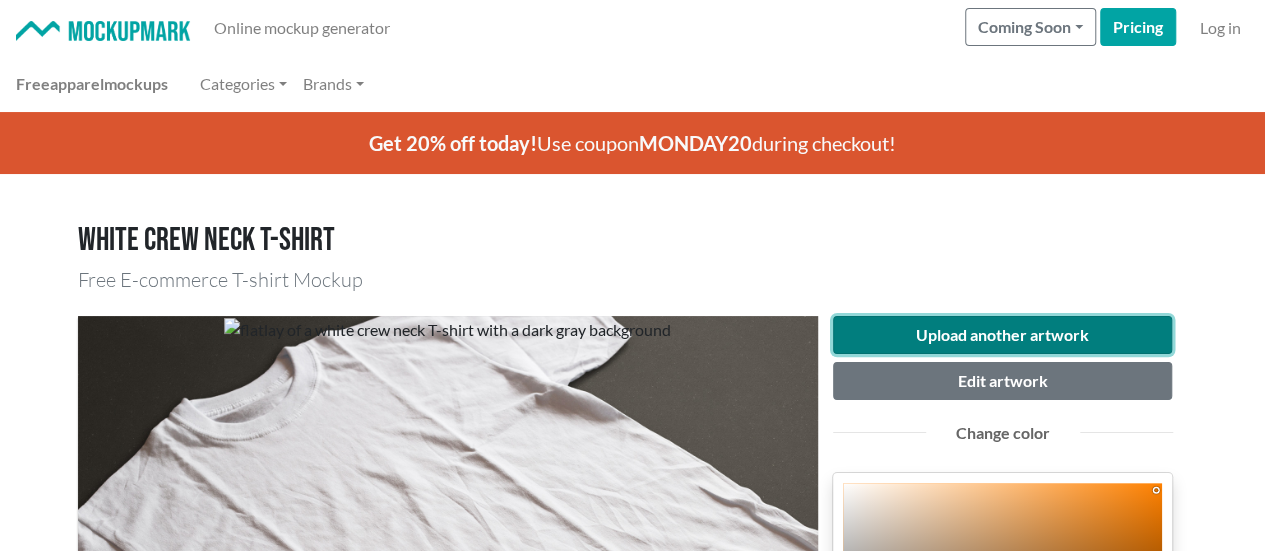click on "Upload another artwork" at bounding box center (1003, 335) 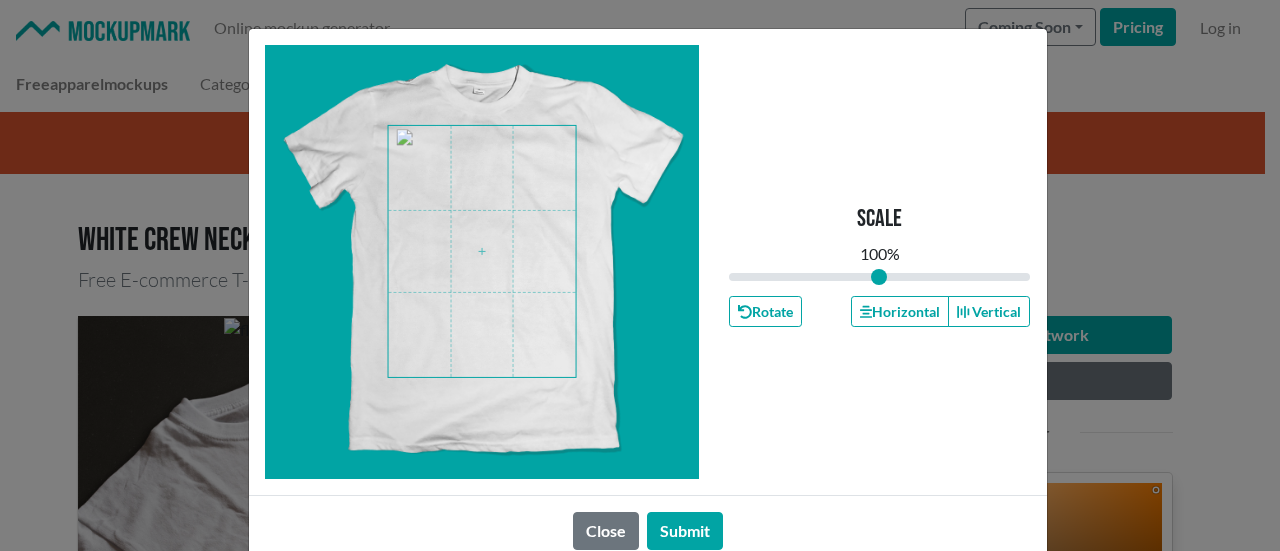 click at bounding box center [482, 251] 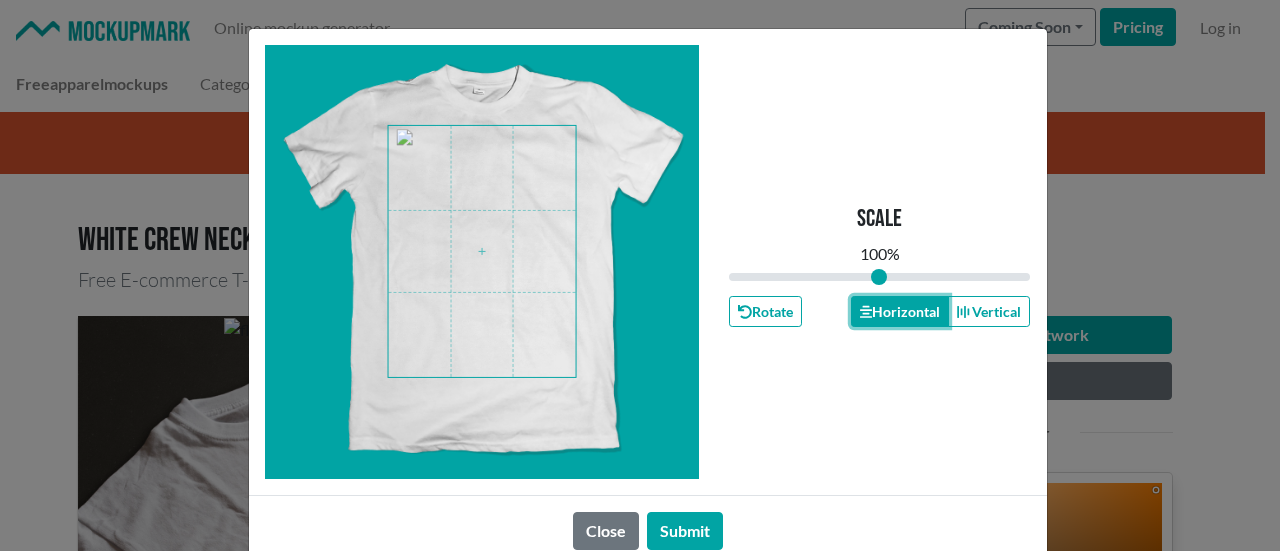 click on "Horizontal" at bounding box center [900, 311] 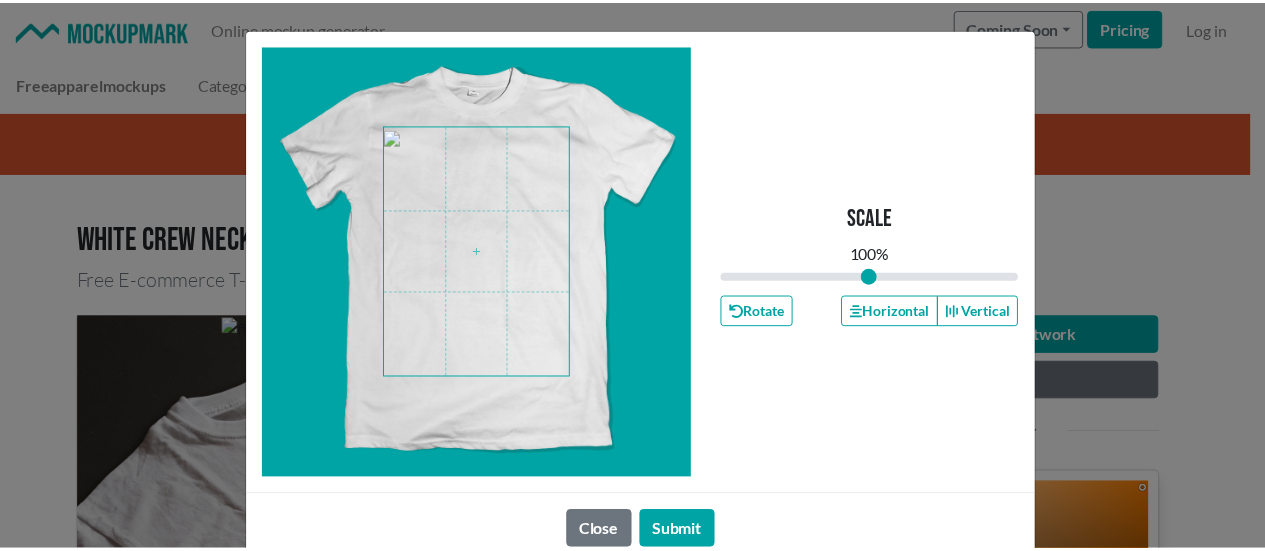 scroll, scrollTop: 42, scrollLeft: 0, axis: vertical 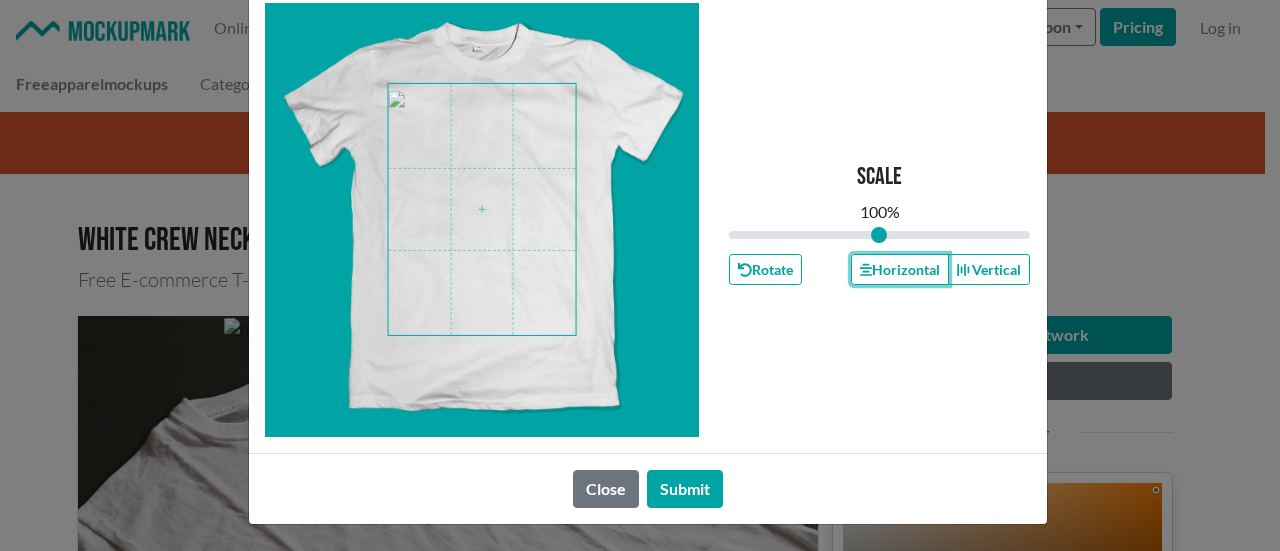 click at bounding box center [482, 209] 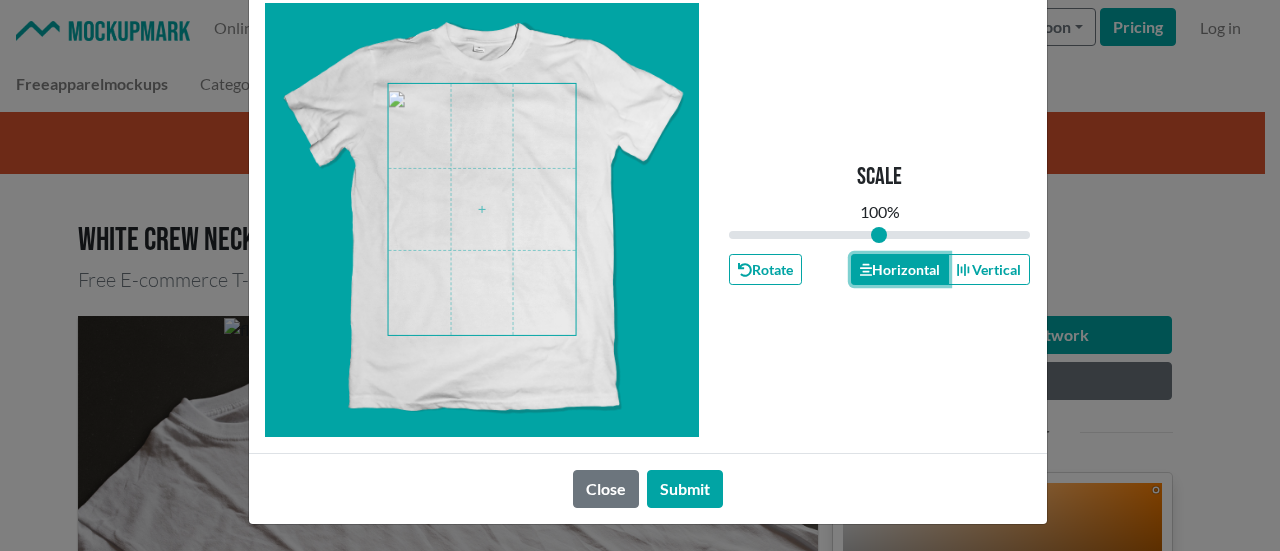 click at bounding box center [866, 270] 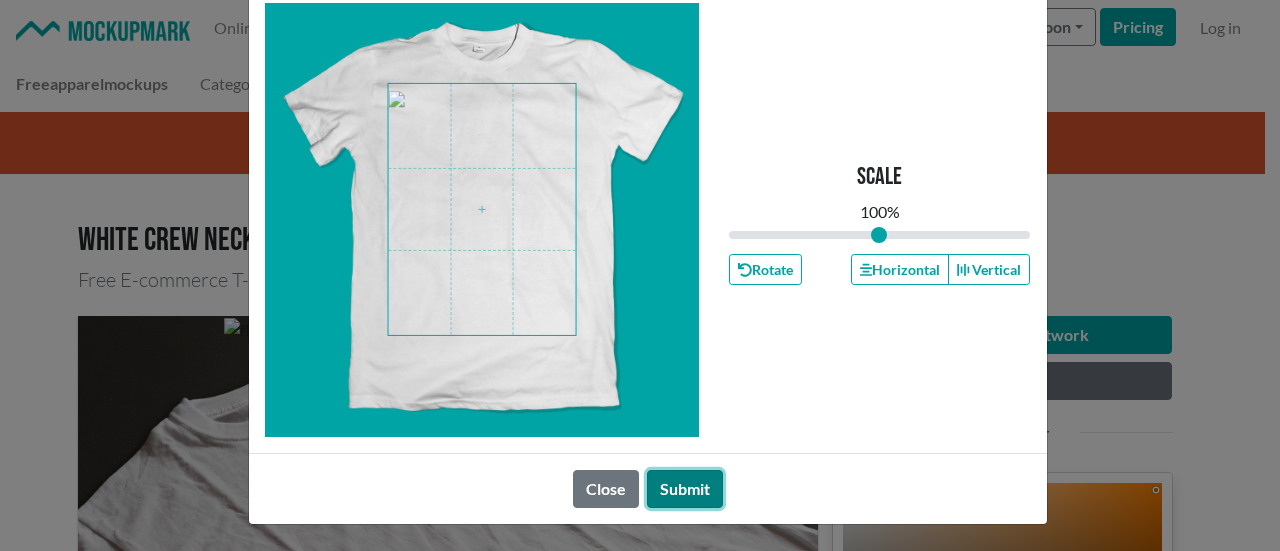 click on "Submit" at bounding box center [685, 489] 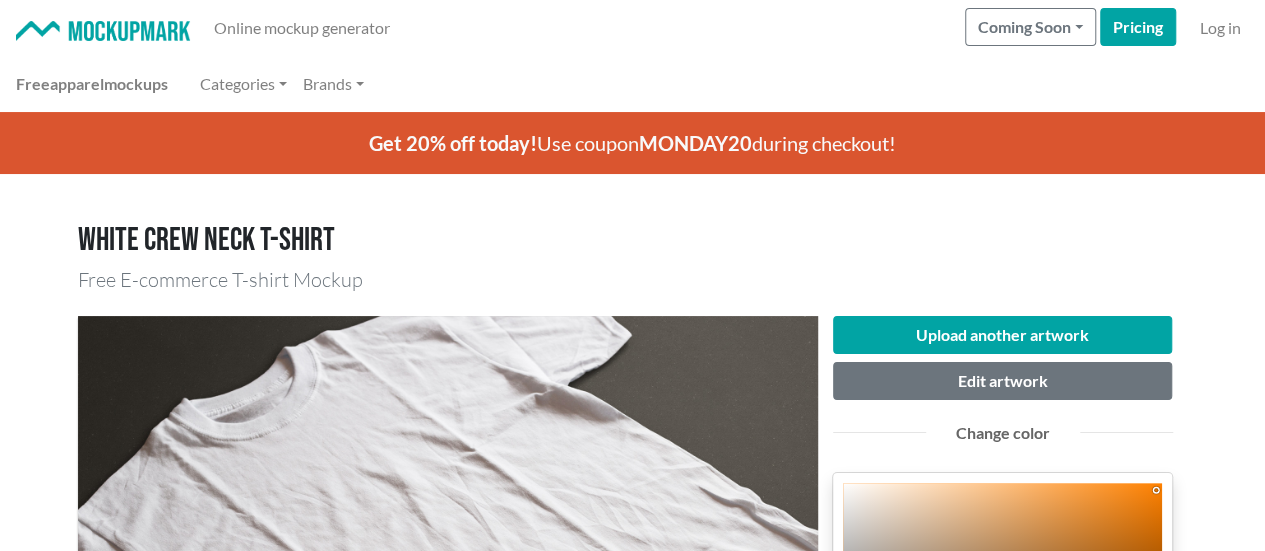 scroll, scrollTop: 333, scrollLeft: 0, axis: vertical 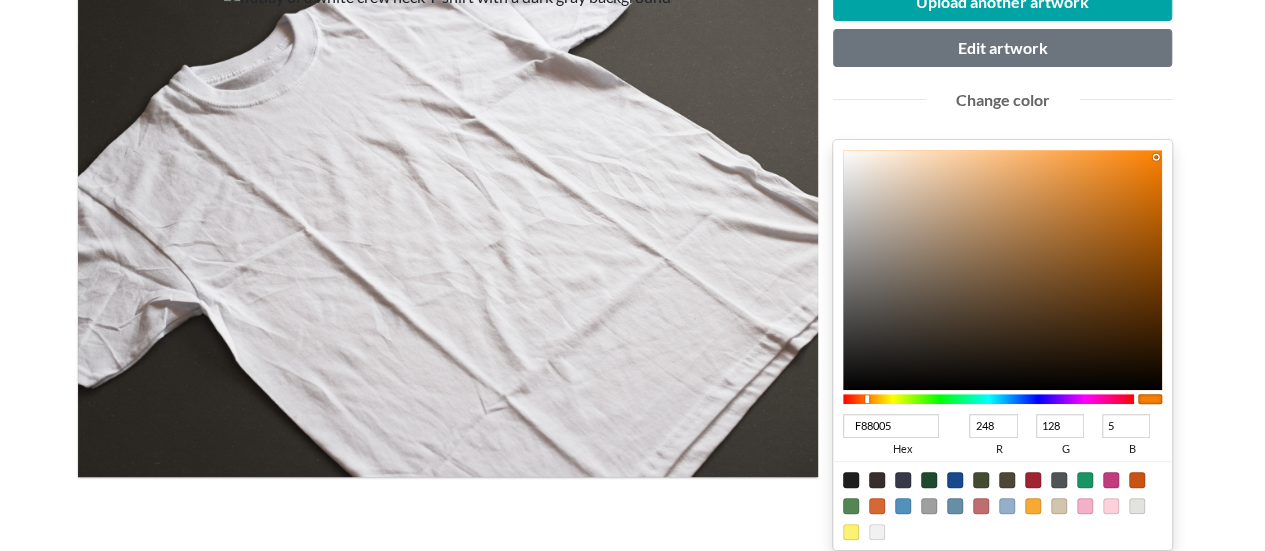click at bounding box center (851, 480) 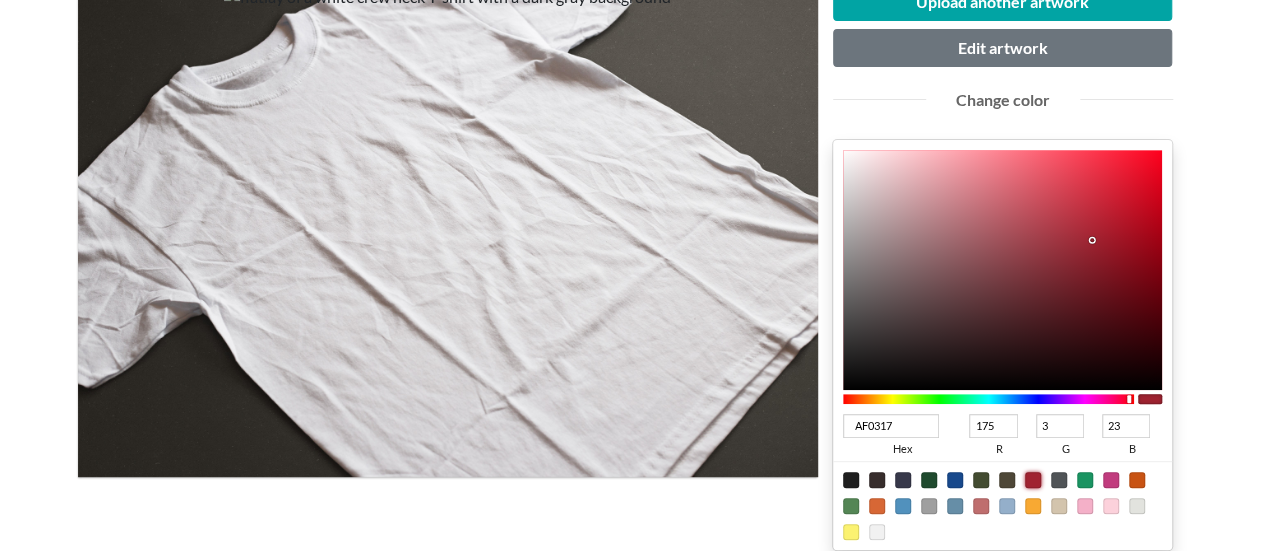 click at bounding box center [1003, 270] 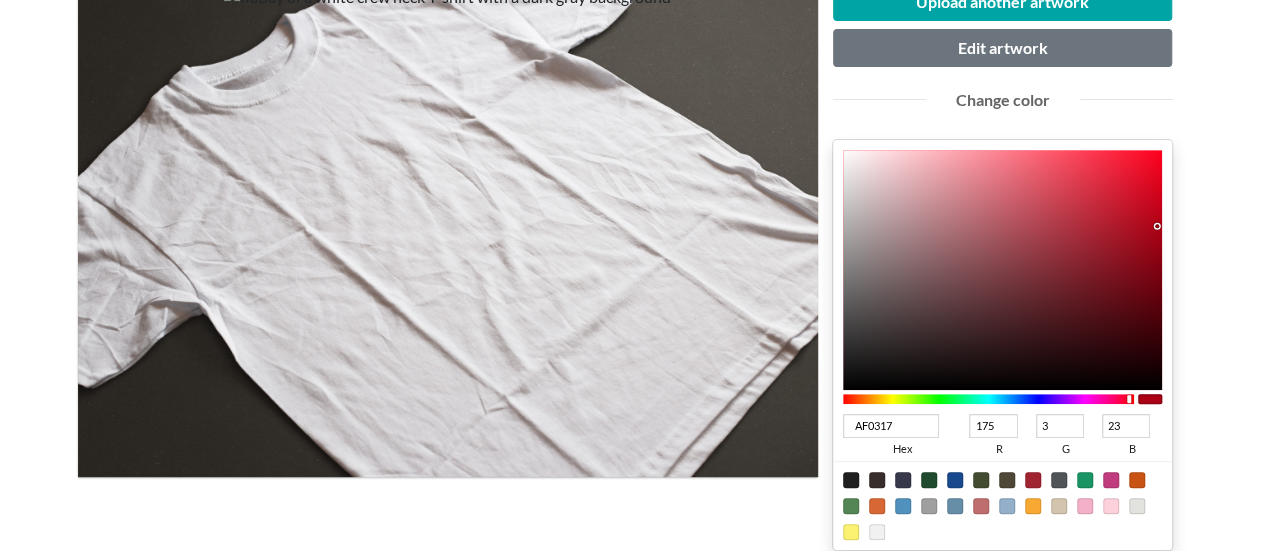 scroll, scrollTop: 666, scrollLeft: 0, axis: vertical 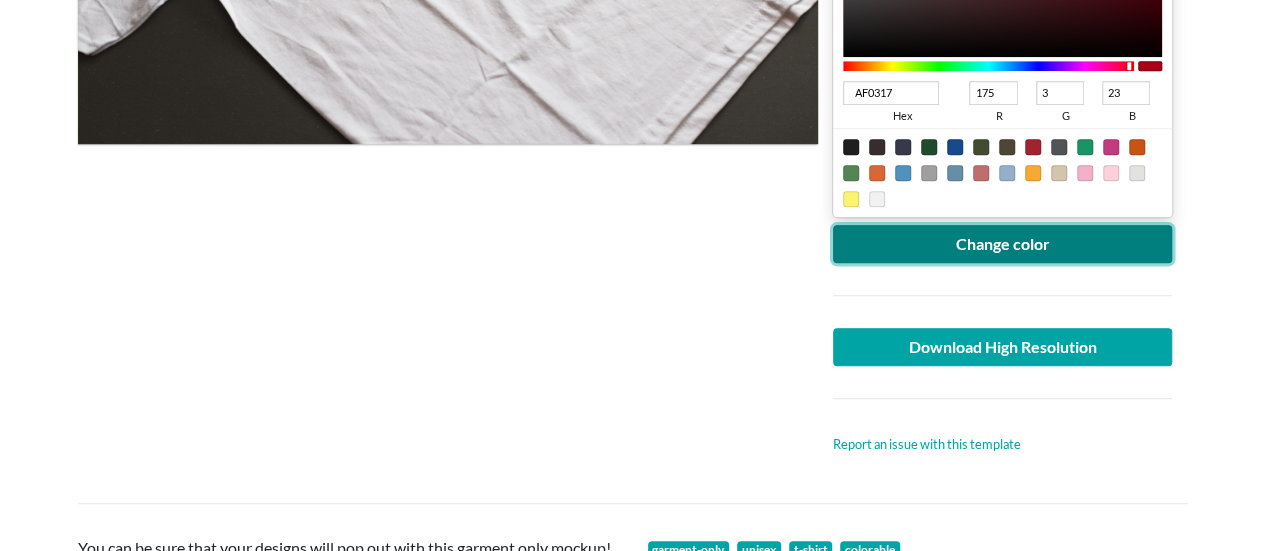 click on "Change color" at bounding box center (1003, 244) 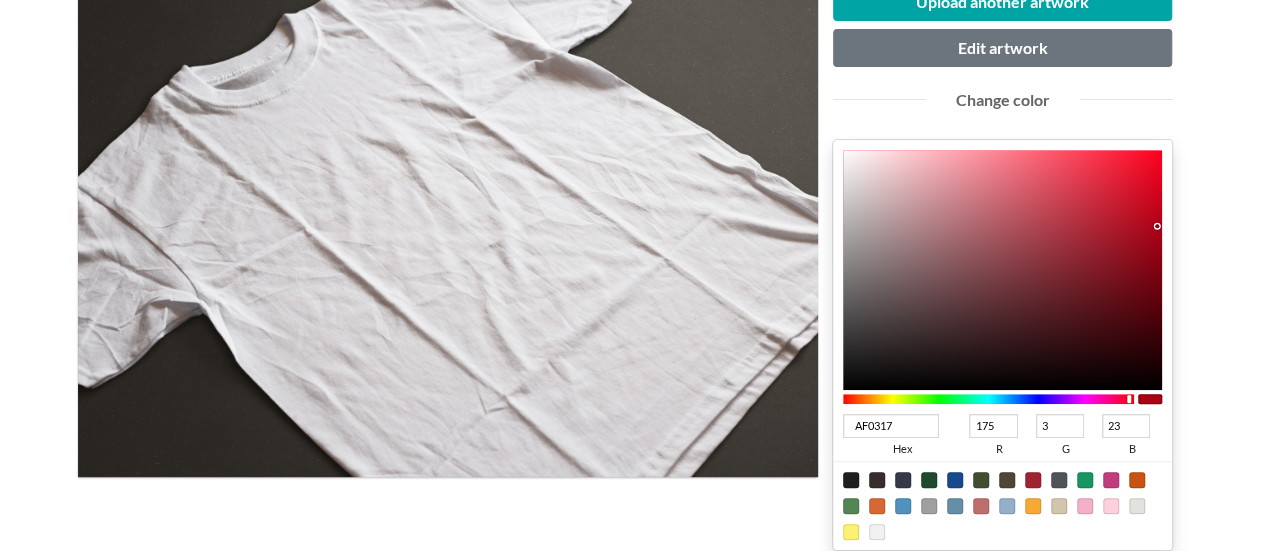 scroll, scrollTop: 666, scrollLeft: 0, axis: vertical 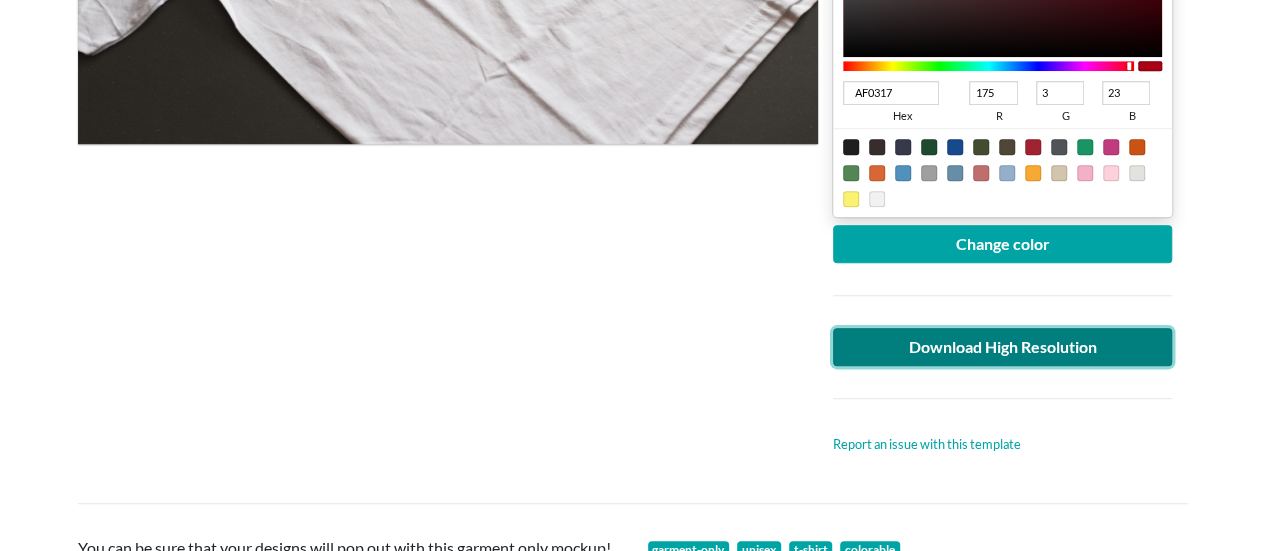 click on "Download High Resolution" at bounding box center [1003, 347] 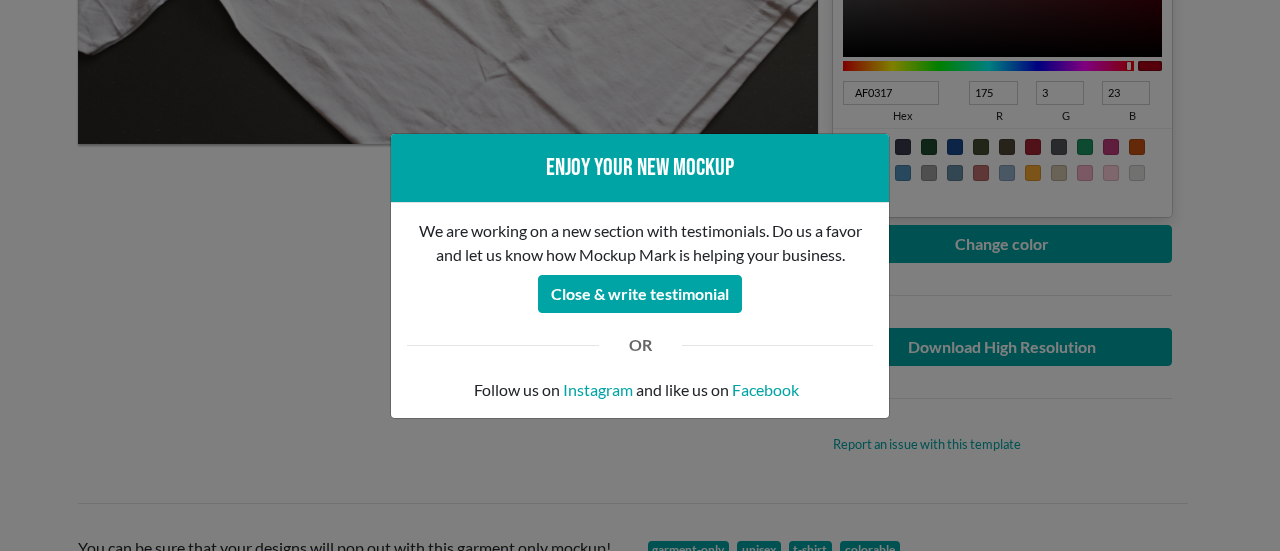 click on "Enjoy your new mockup We are working on a new section with testimonials. Do us a favor and let us know how Mockup Mark is helping your business. Close  & write testimonial OR Follow us on   Instagram   and like us on   Facebook" at bounding box center (640, 275) 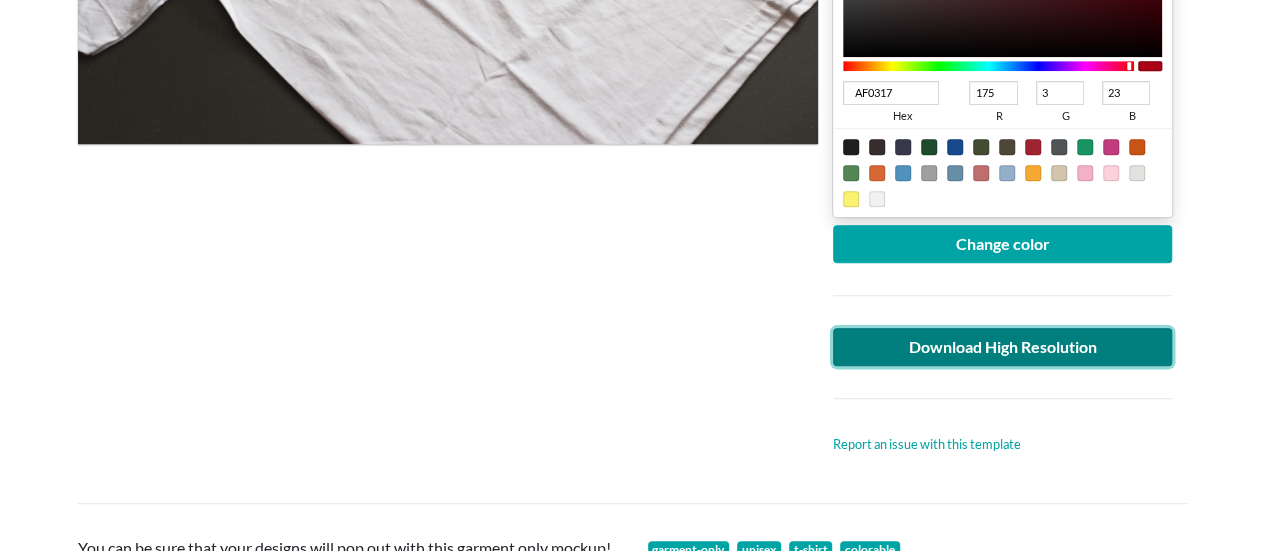 scroll, scrollTop: 333, scrollLeft: 0, axis: vertical 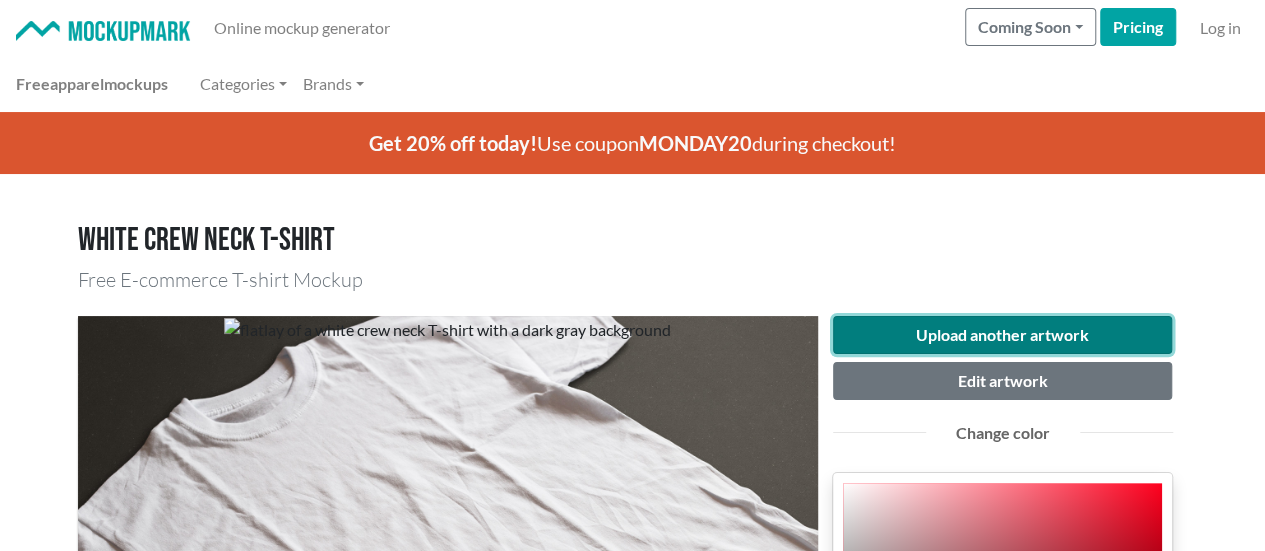 click on "Upload another artwork" at bounding box center (1003, 335) 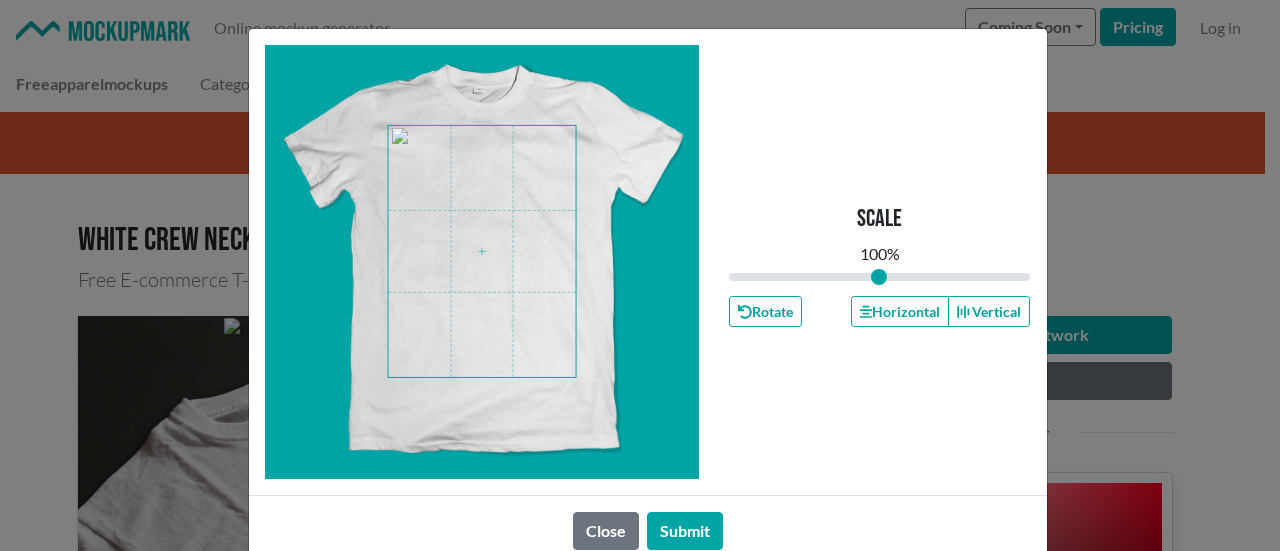 click at bounding box center (482, 251) 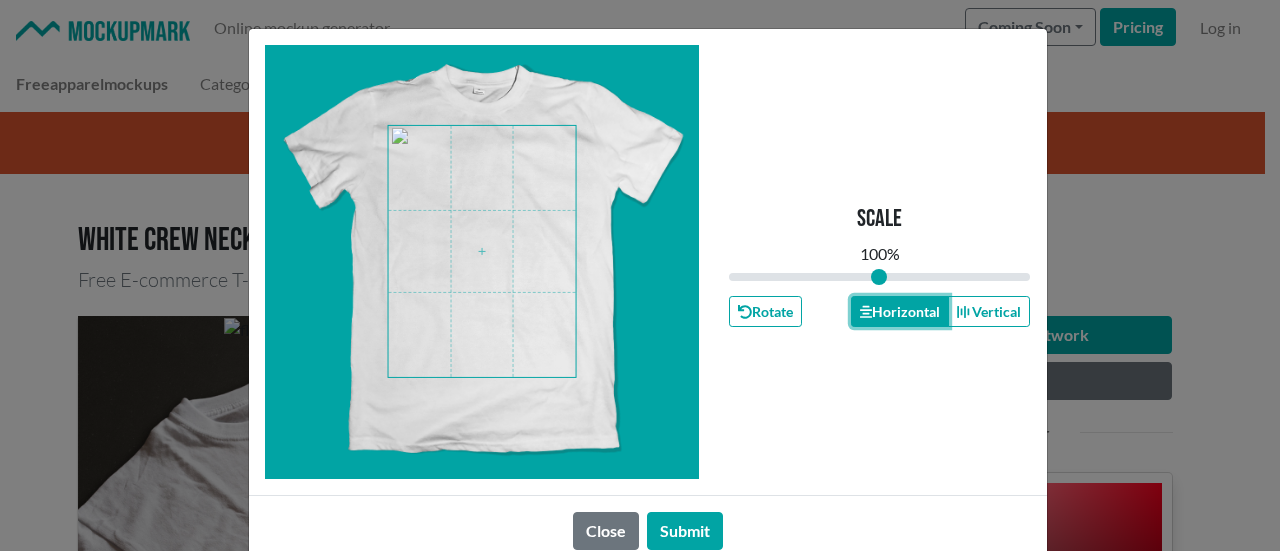 click on "Horizontal" at bounding box center [900, 311] 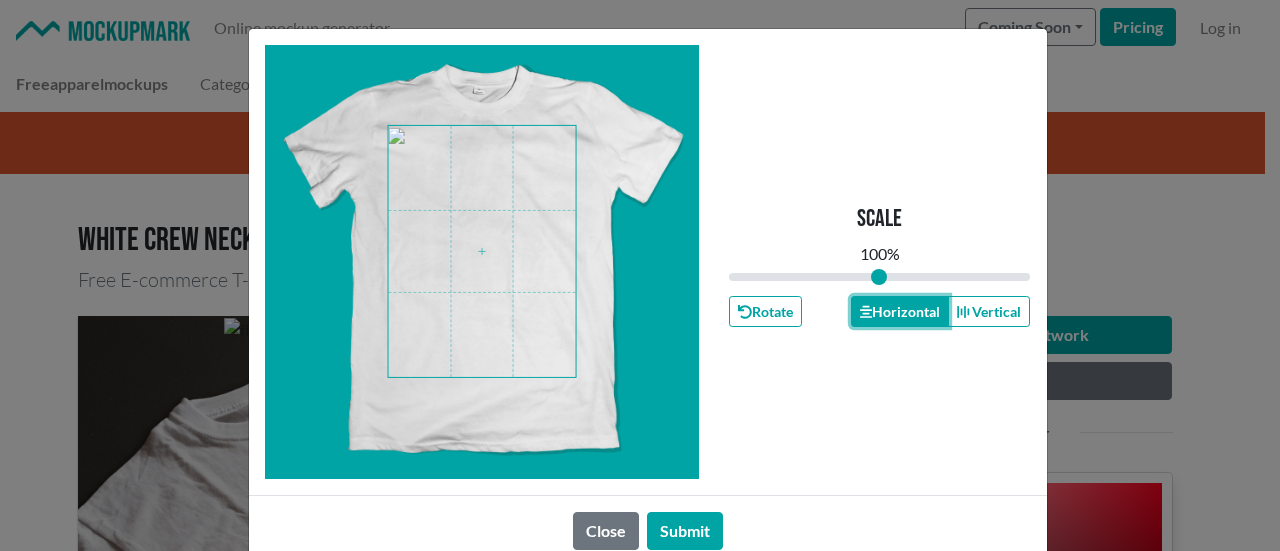 click on "Horizontal" at bounding box center (900, 311) 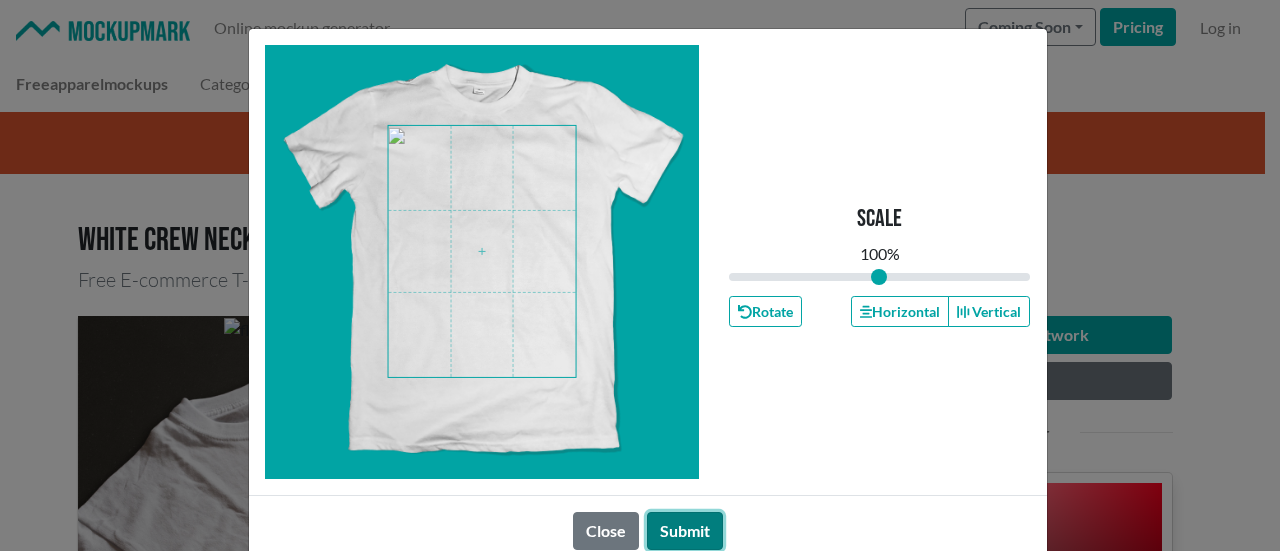 click on "Submit" at bounding box center (685, 531) 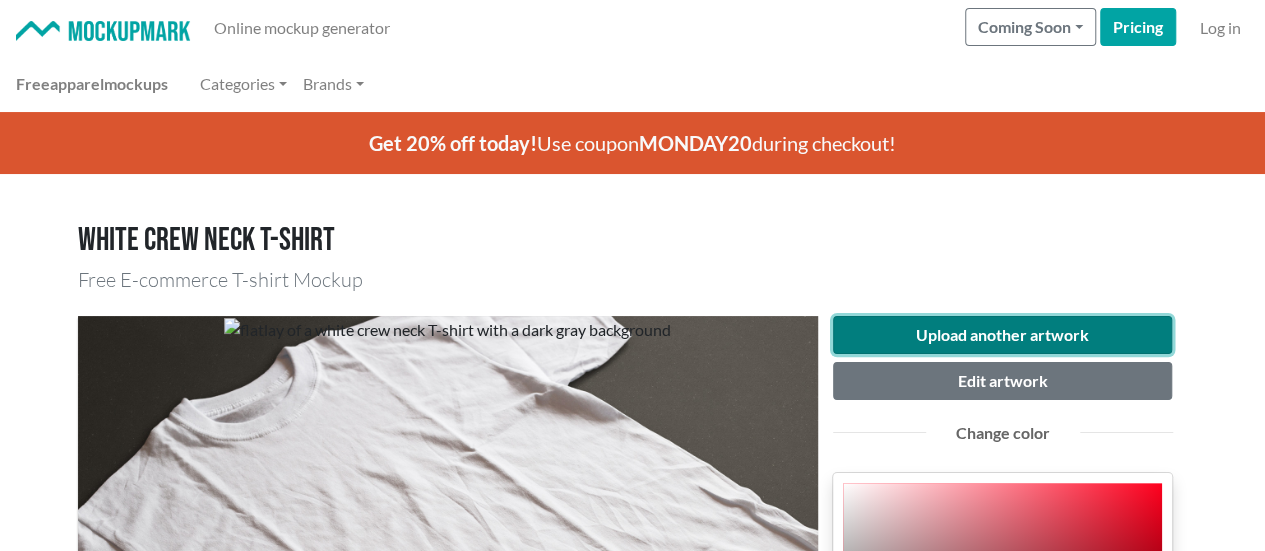click on "Upload another artwork" at bounding box center (1003, 335) 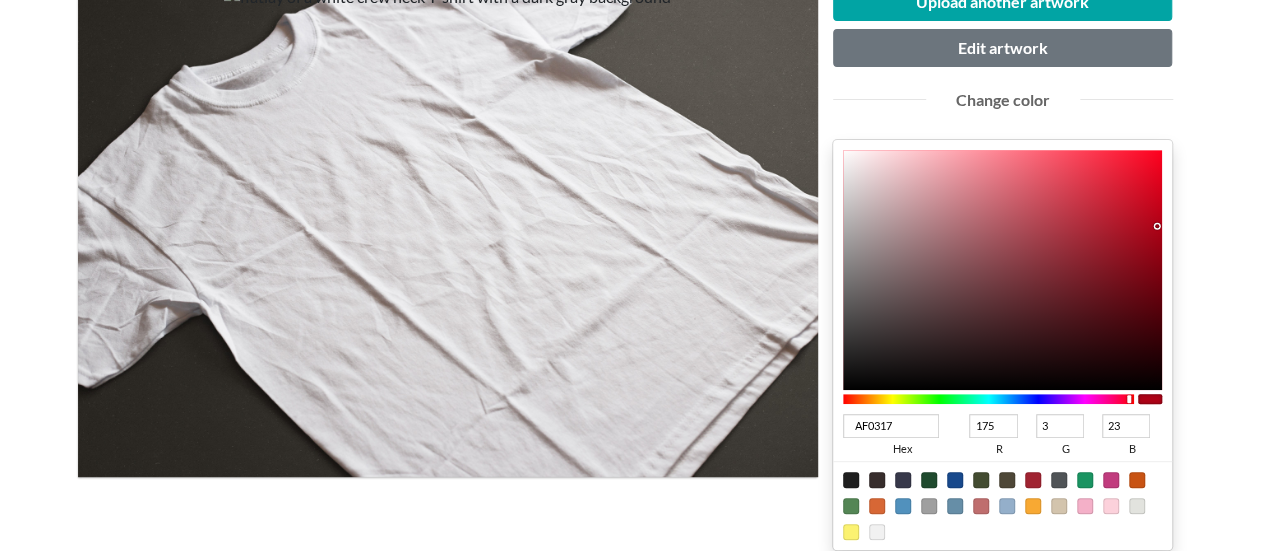 click at bounding box center [851, 480] 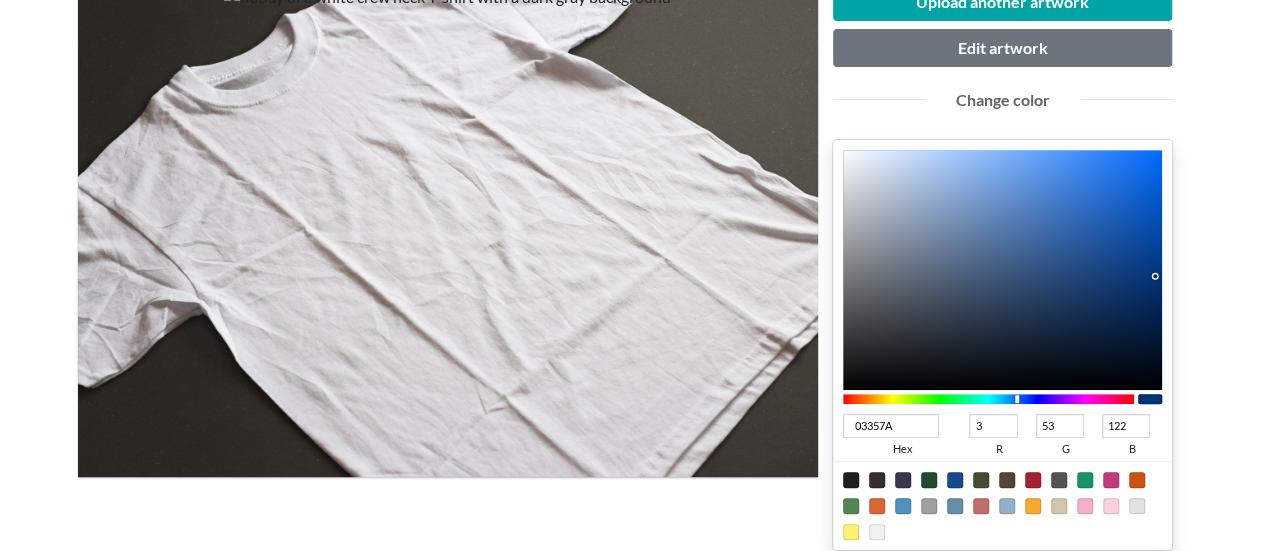click at bounding box center [1003, 270] 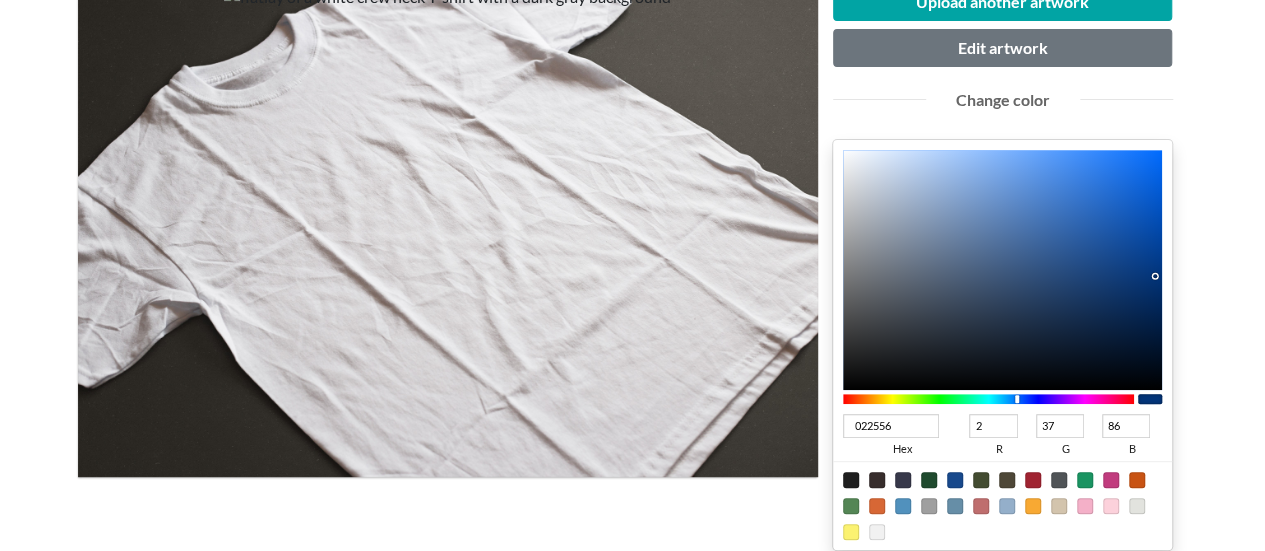 click at bounding box center [1003, 270] 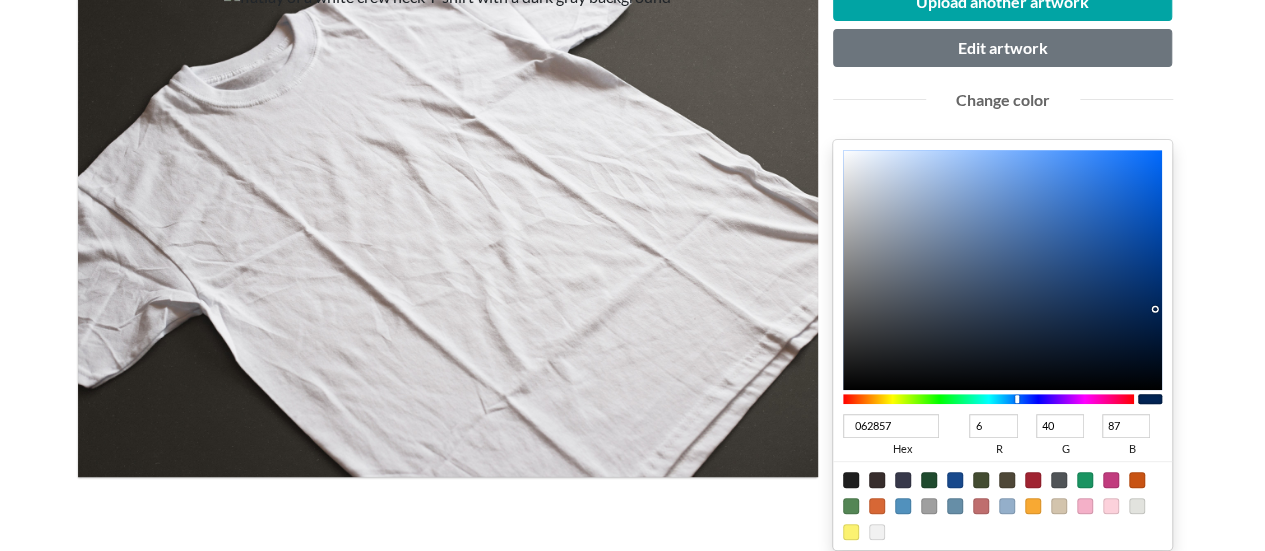 click at bounding box center (1003, 270) 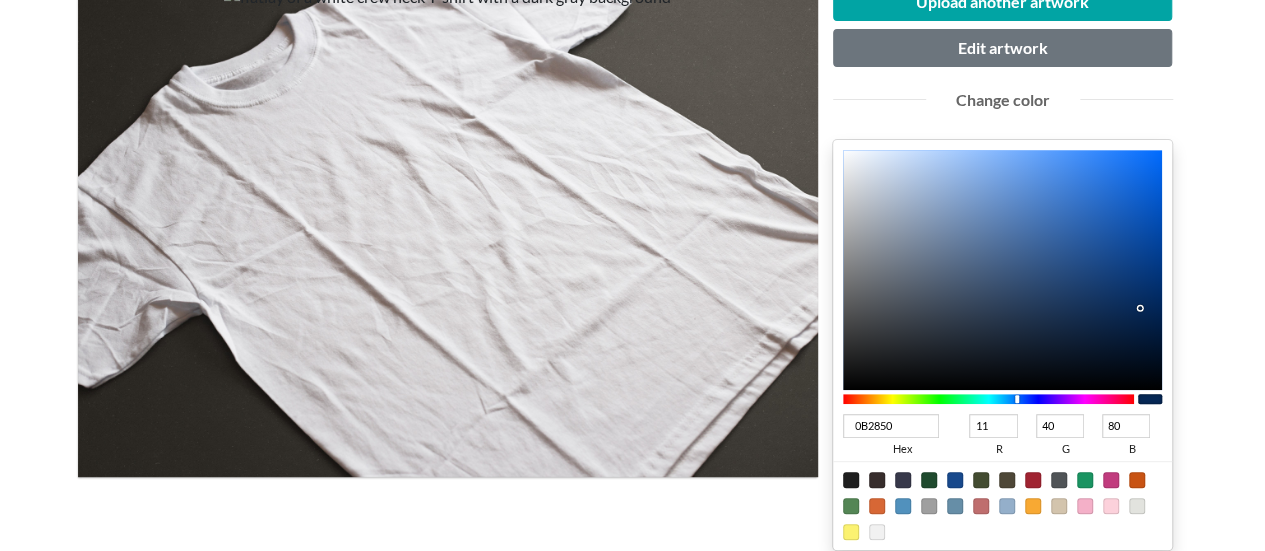click at bounding box center [1003, 270] 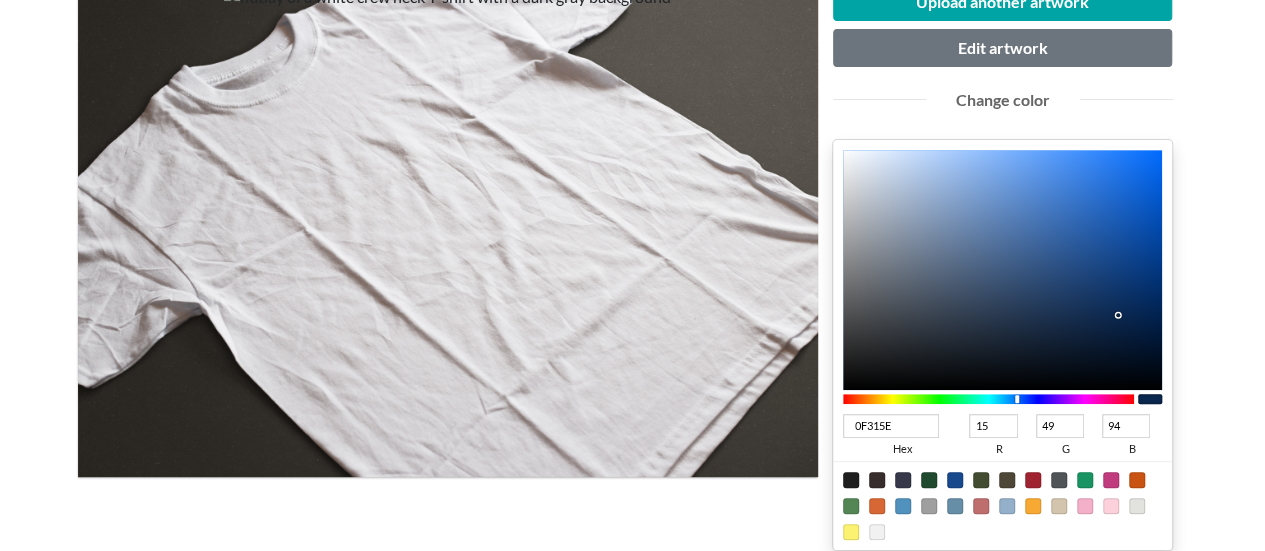 click at bounding box center [1003, 270] 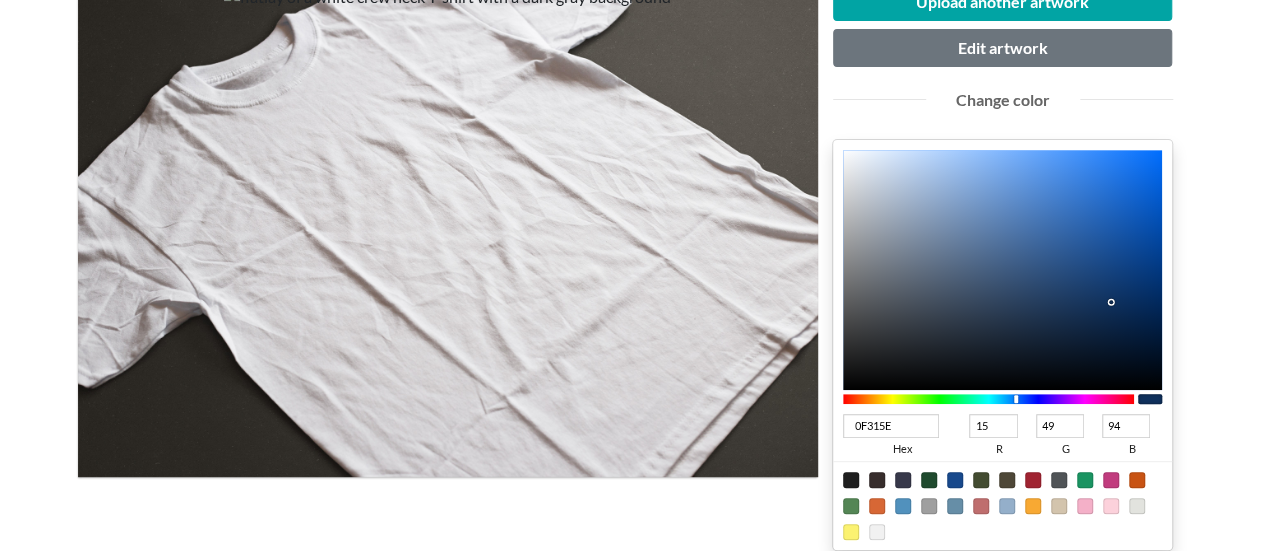scroll, scrollTop: 666, scrollLeft: 0, axis: vertical 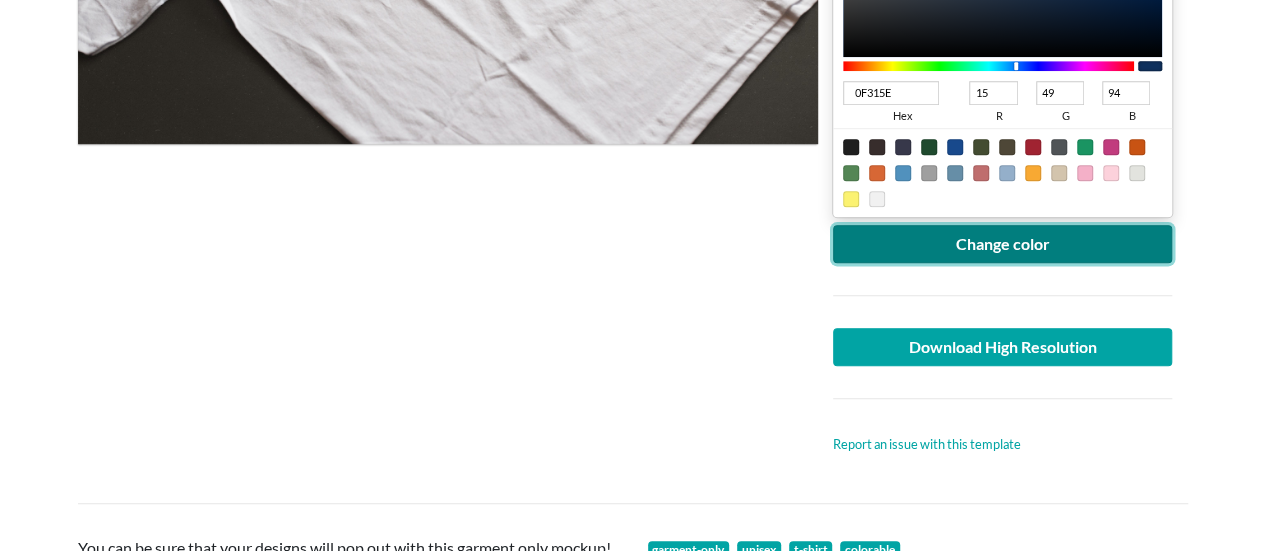 click on "Change color" at bounding box center [1003, 244] 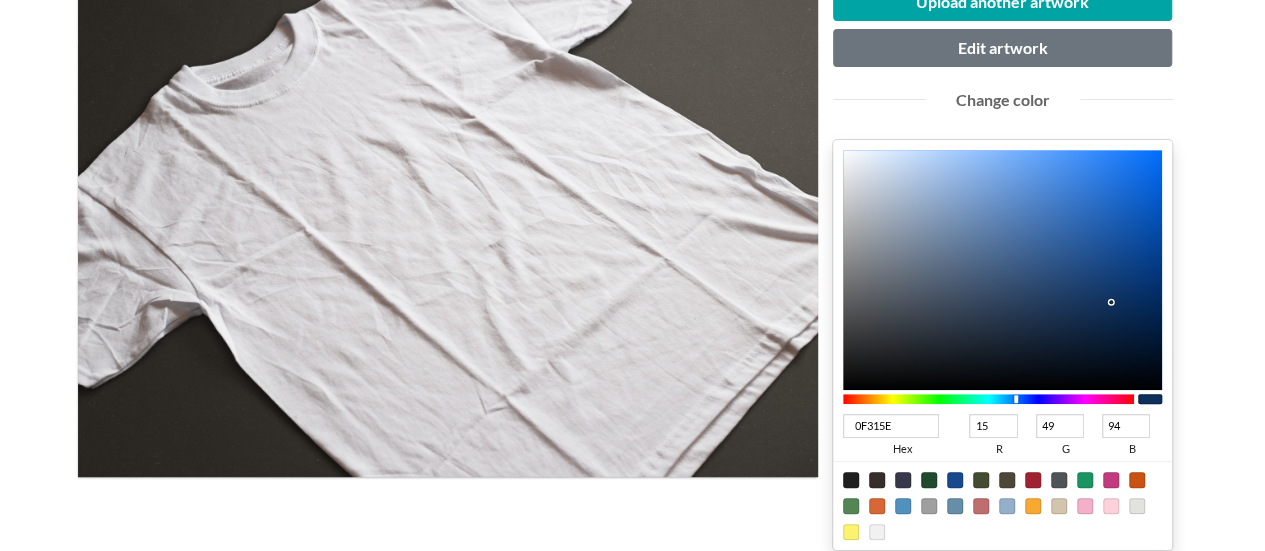 scroll, scrollTop: 666, scrollLeft: 0, axis: vertical 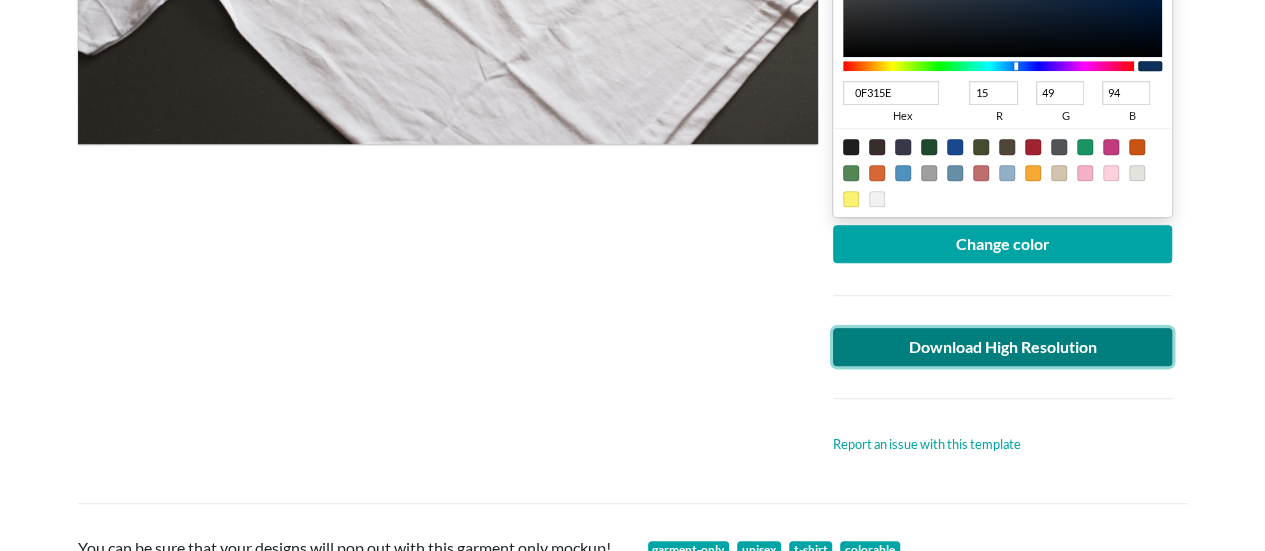 click on "Download High Resolution" at bounding box center [1003, 347] 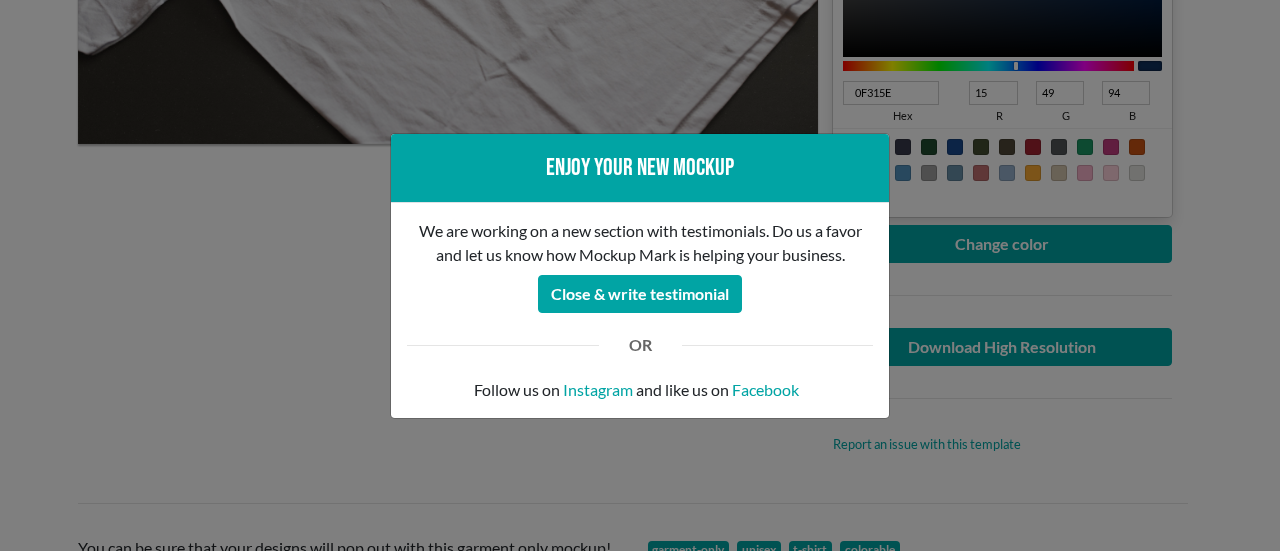 click on "Enjoy your new mockup We are working on a new section with testimonials. Do us a favor and let us know how Mockup Mark is helping your business. Close  & write testimonial OR Follow us on   Instagram   and like us on   Facebook" at bounding box center [640, 275] 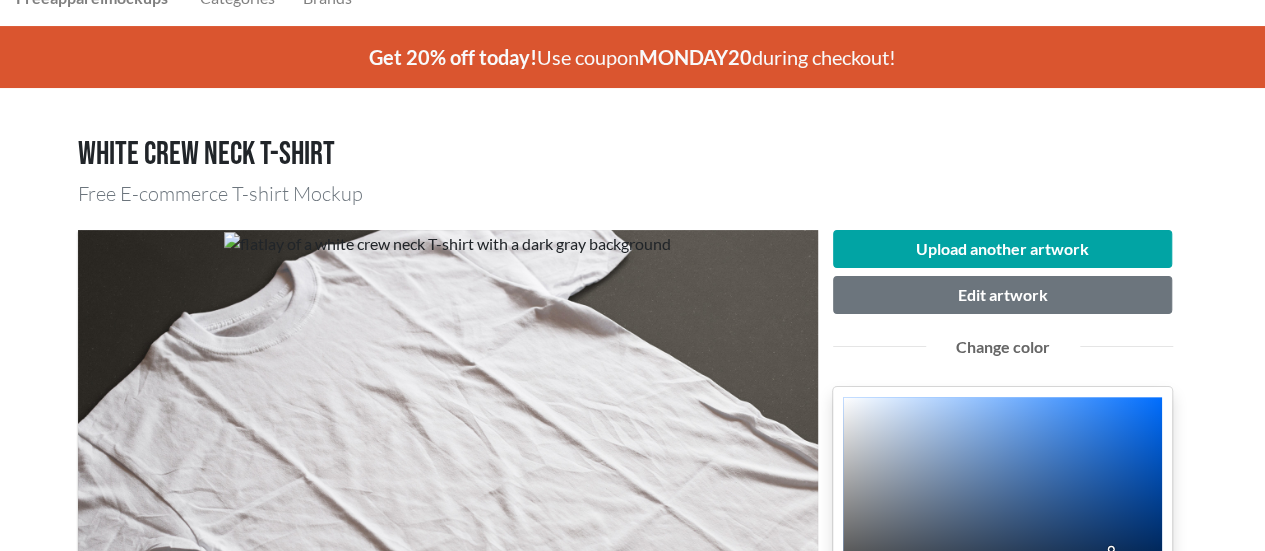 scroll, scrollTop: 0, scrollLeft: 0, axis: both 